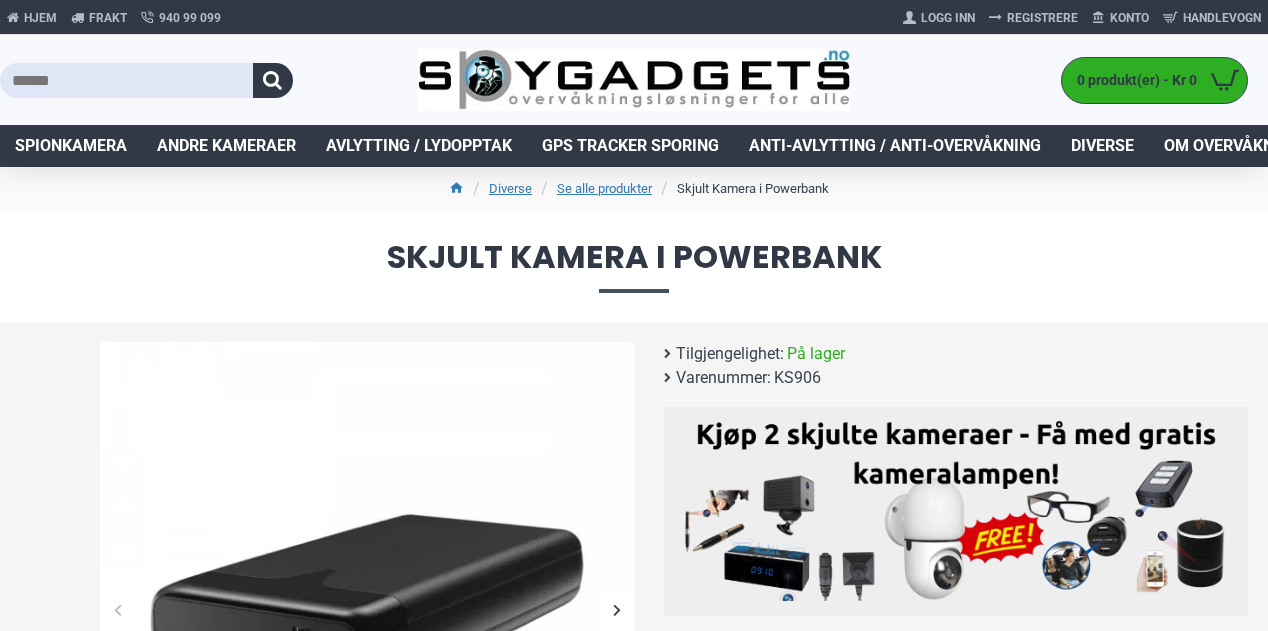 scroll, scrollTop: 270, scrollLeft: 0, axis: vertical 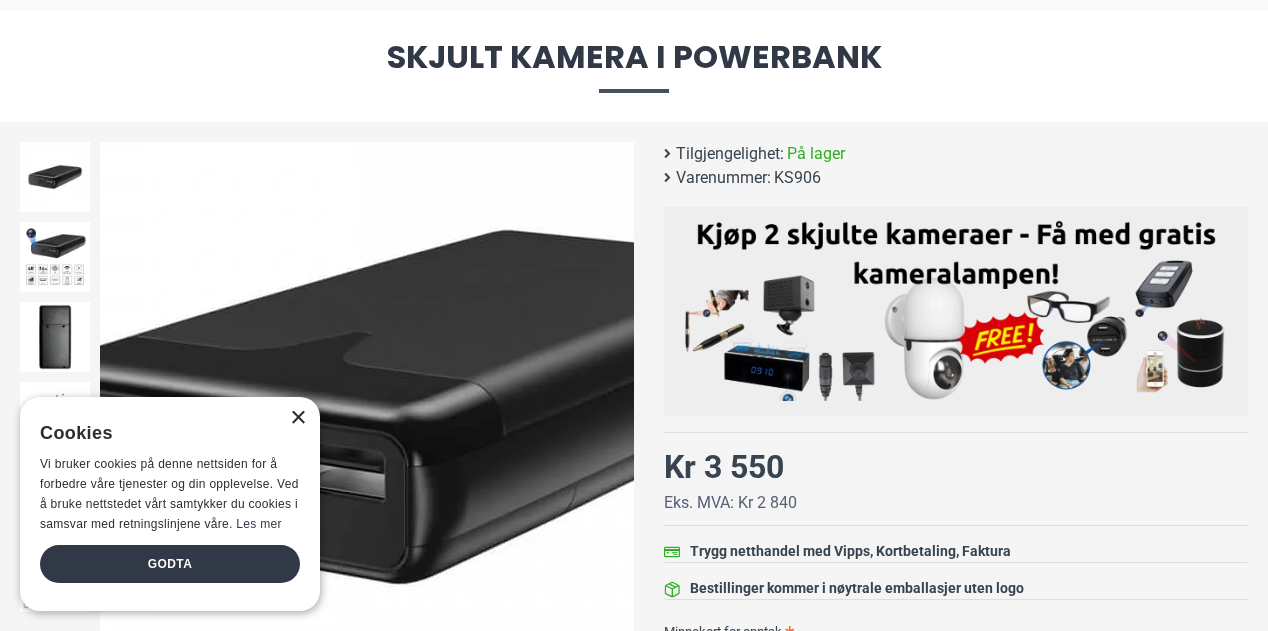 click on "×" at bounding box center (297, 418) 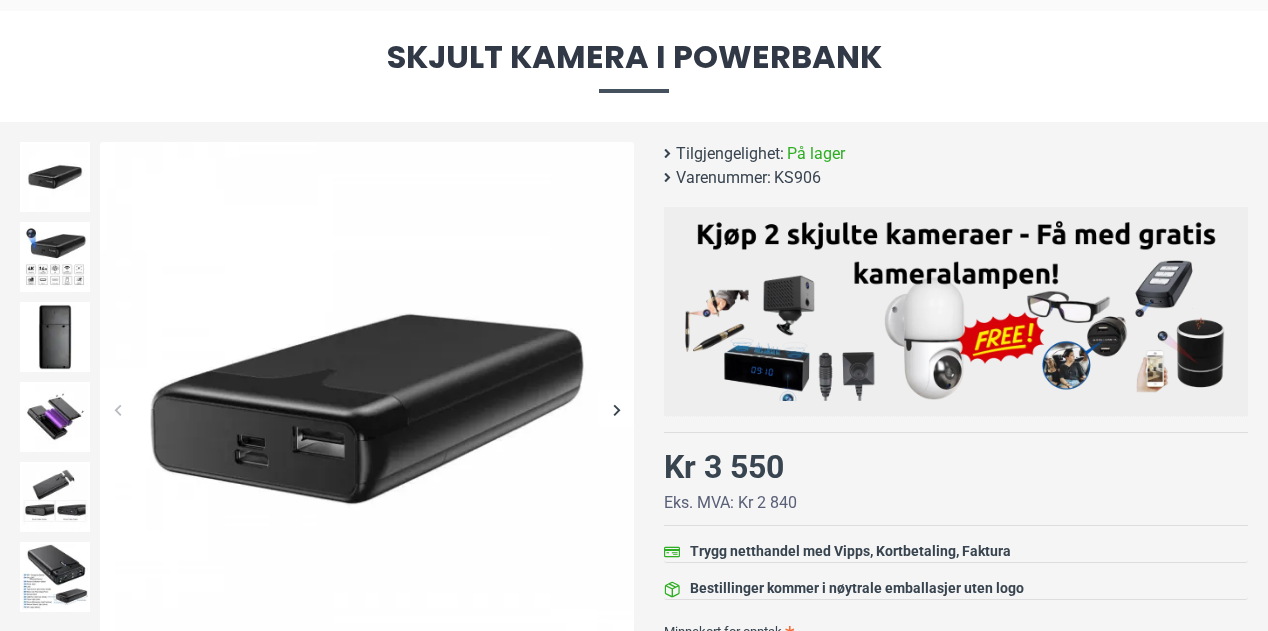 click at bounding box center (616, 409) 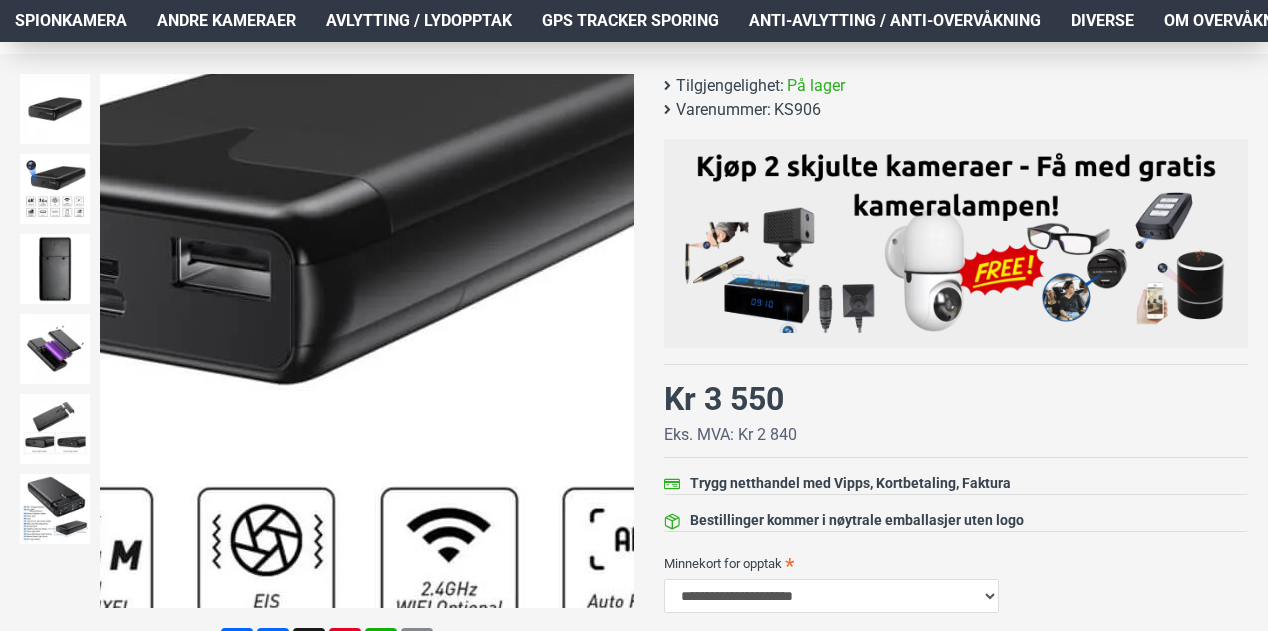 scroll, scrollTop: 300, scrollLeft: 0, axis: vertical 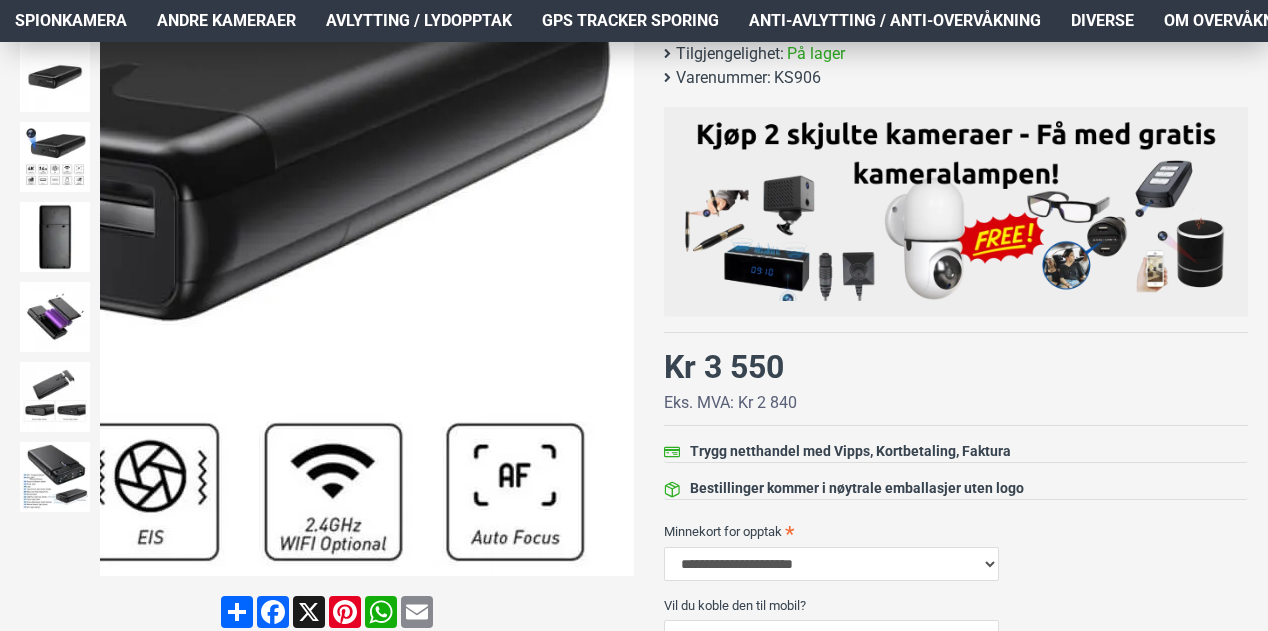 click at bounding box center [616, 309] 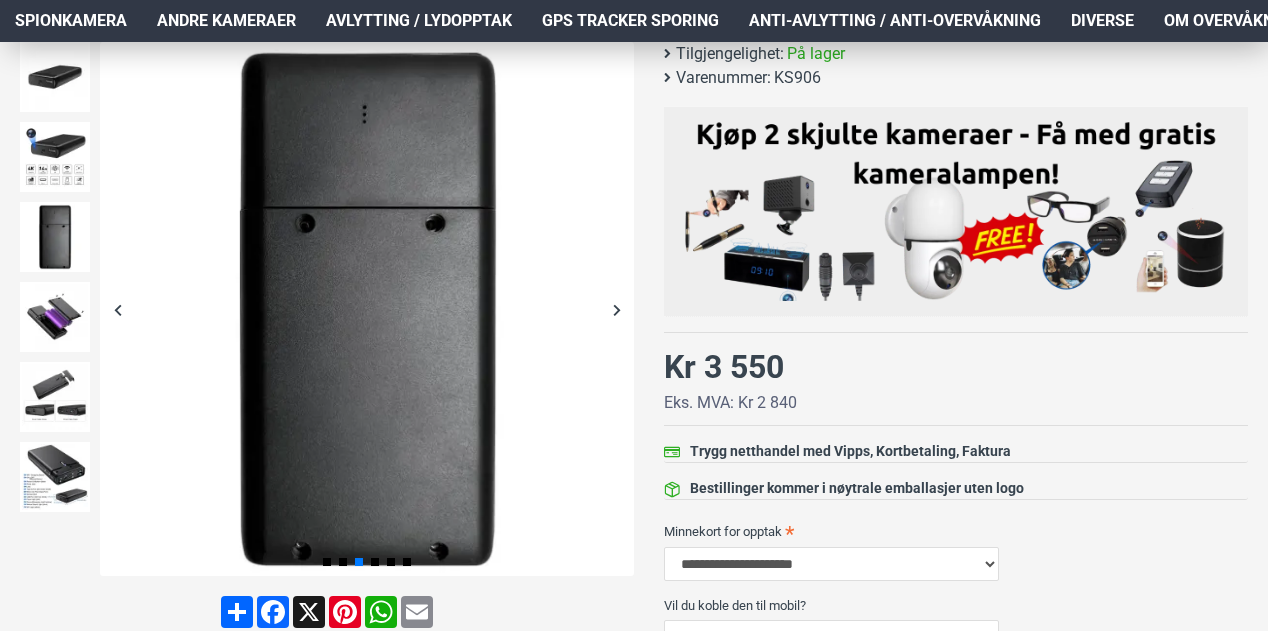 click at bounding box center (616, 309) 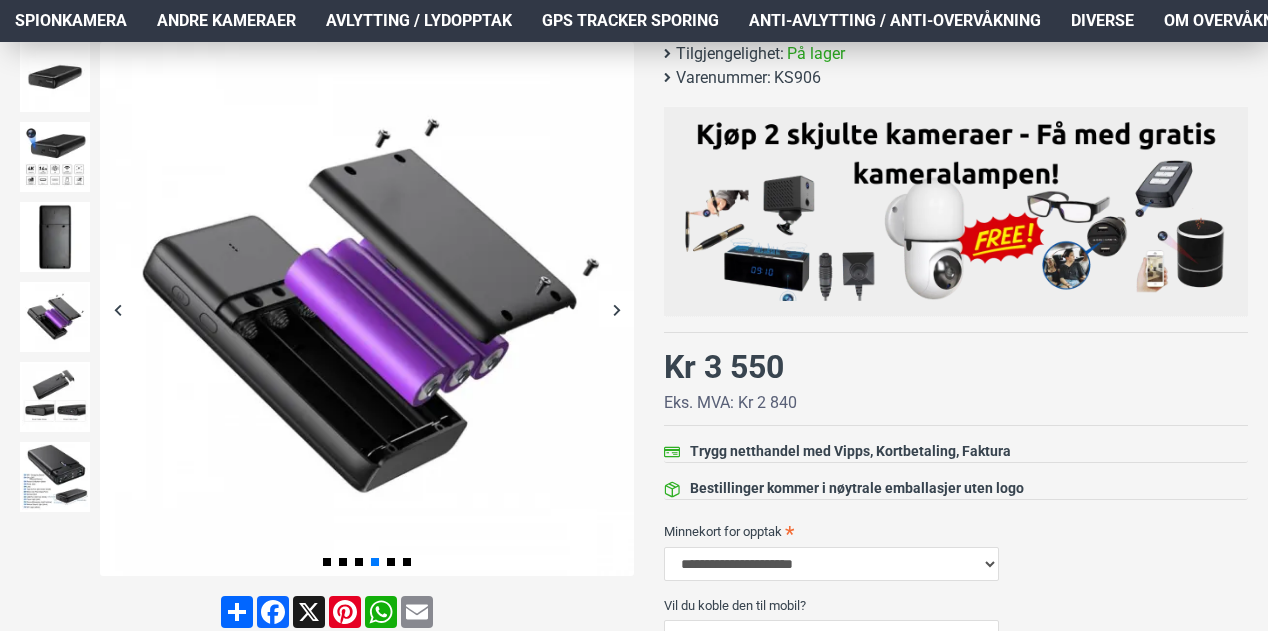 click at bounding box center [616, 309] 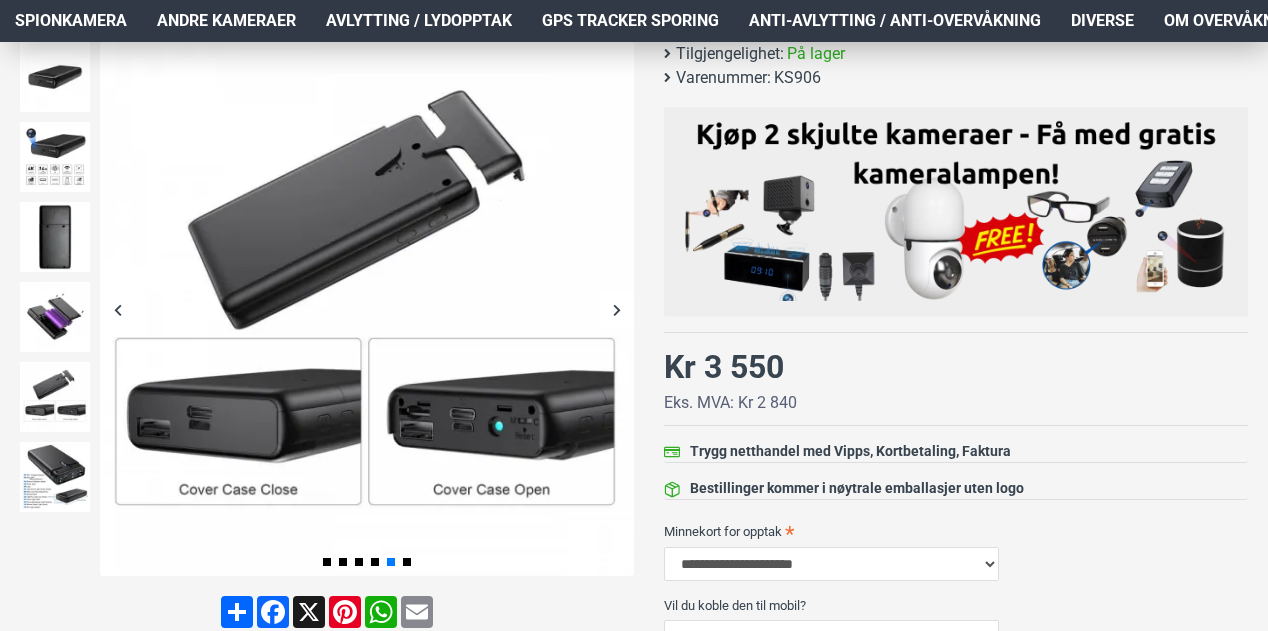 click at bounding box center [616, 309] 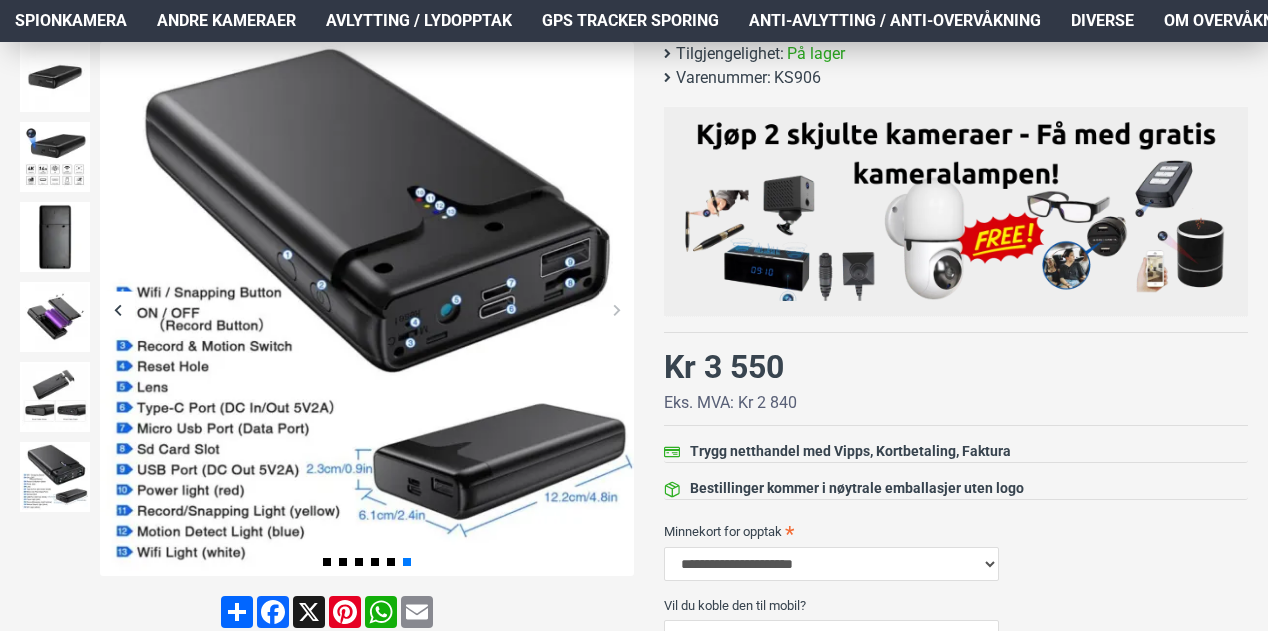 click at bounding box center [616, 309] 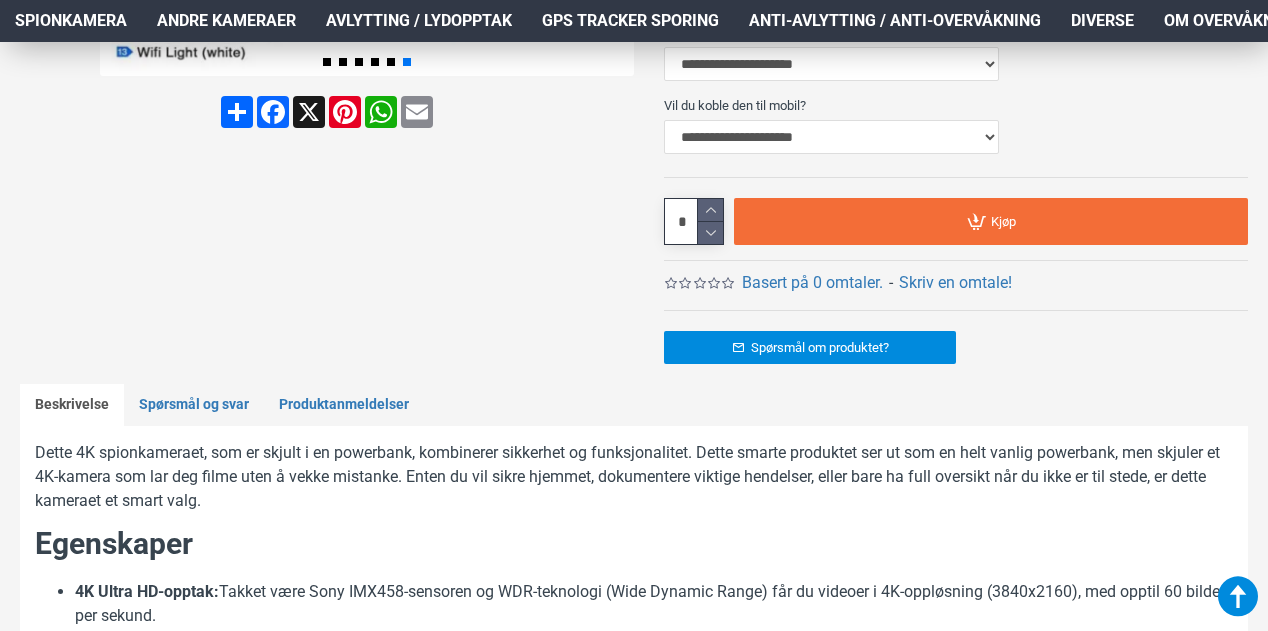 scroll, scrollTop: 200, scrollLeft: 0, axis: vertical 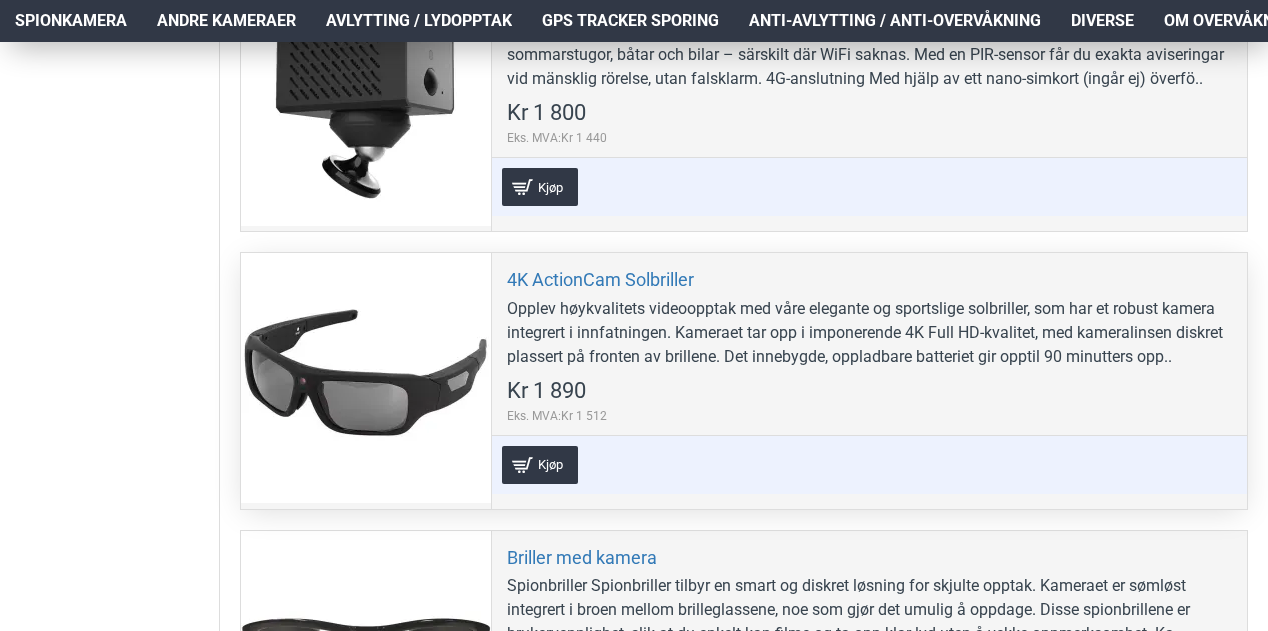 click at bounding box center [366, 378] 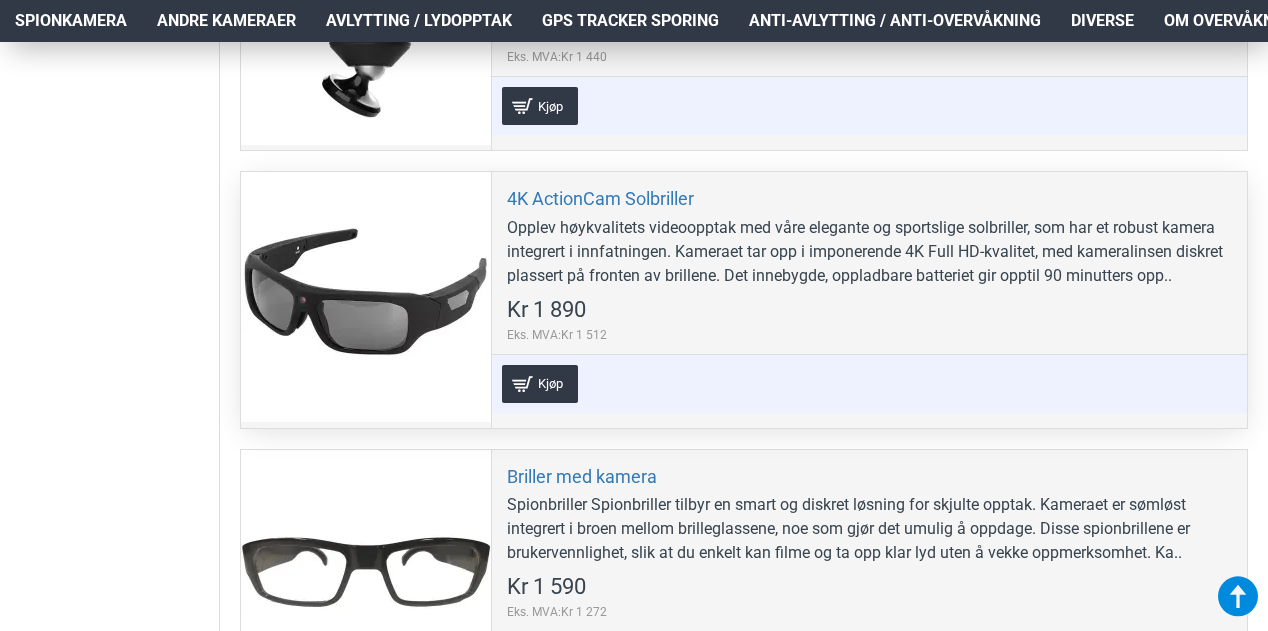 scroll, scrollTop: 2700, scrollLeft: 0, axis: vertical 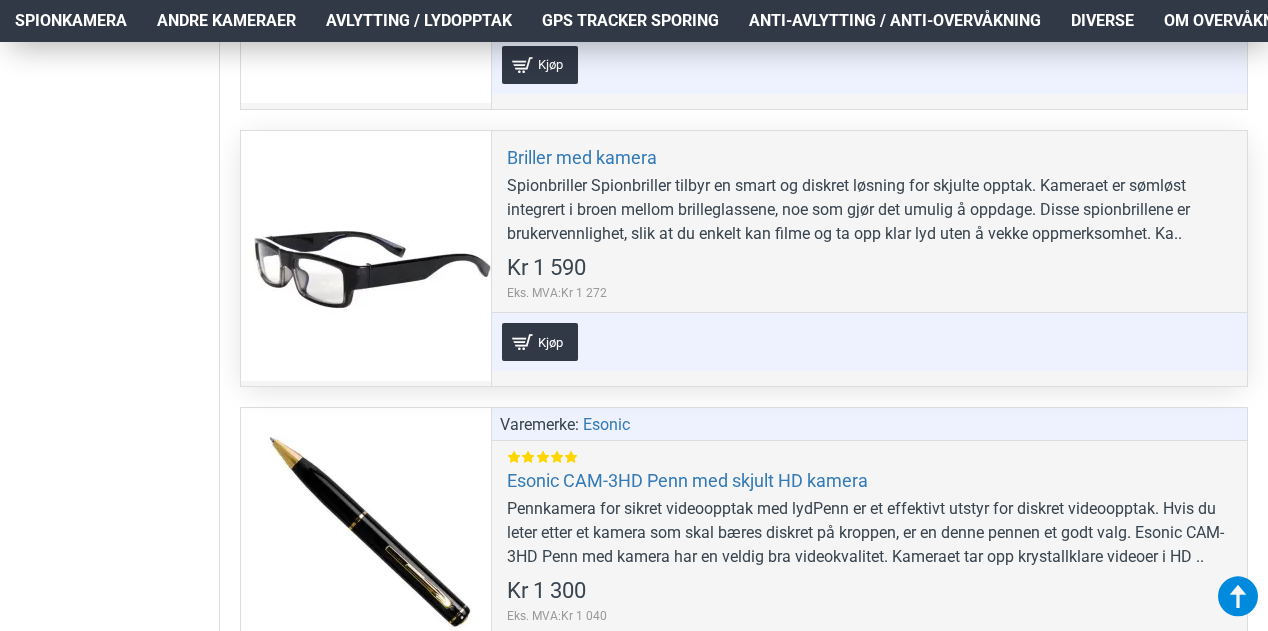 click at bounding box center [366, 256] 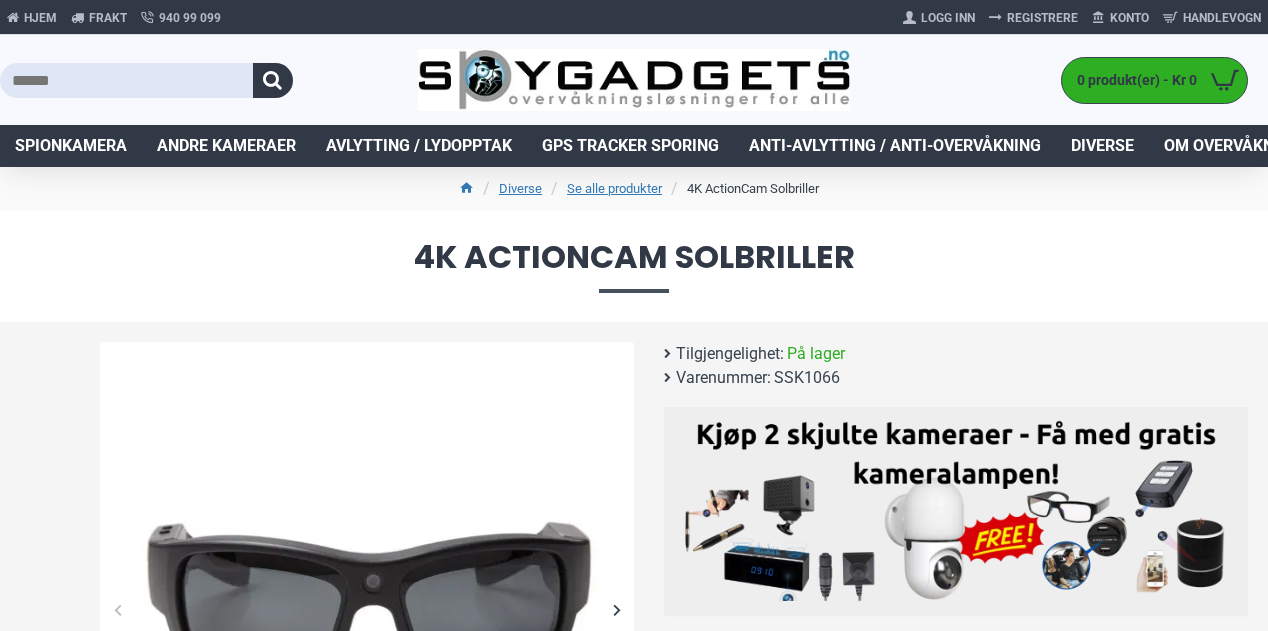 scroll, scrollTop: 0, scrollLeft: 0, axis: both 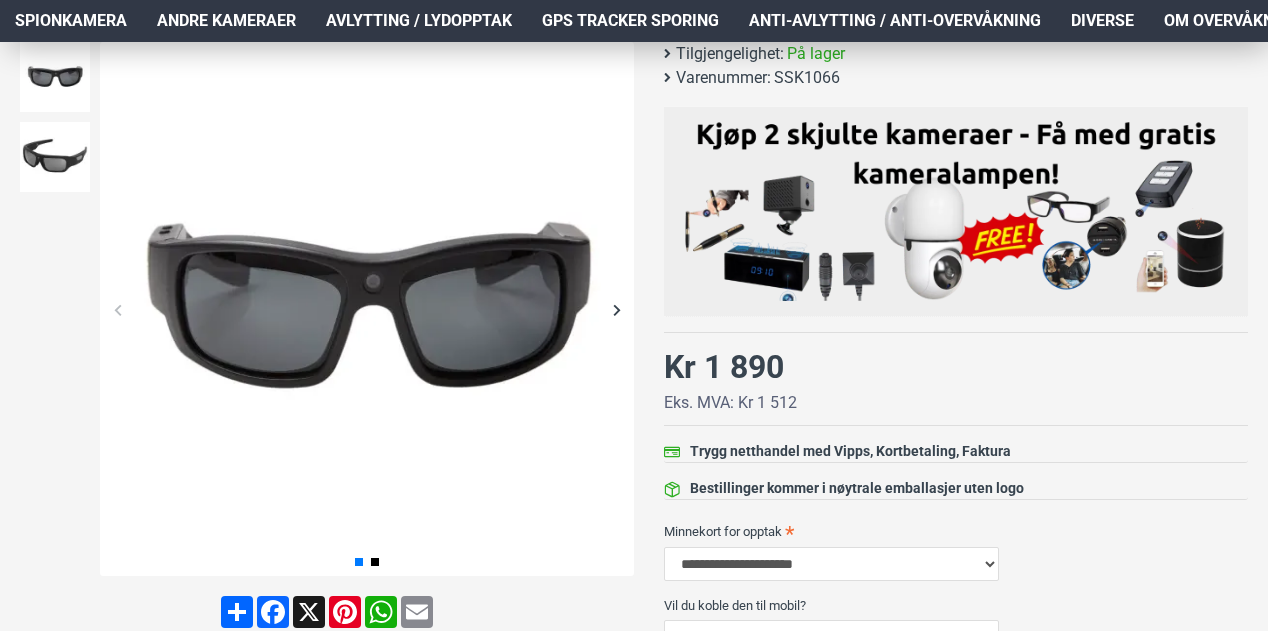 click at bounding box center (616, 309) 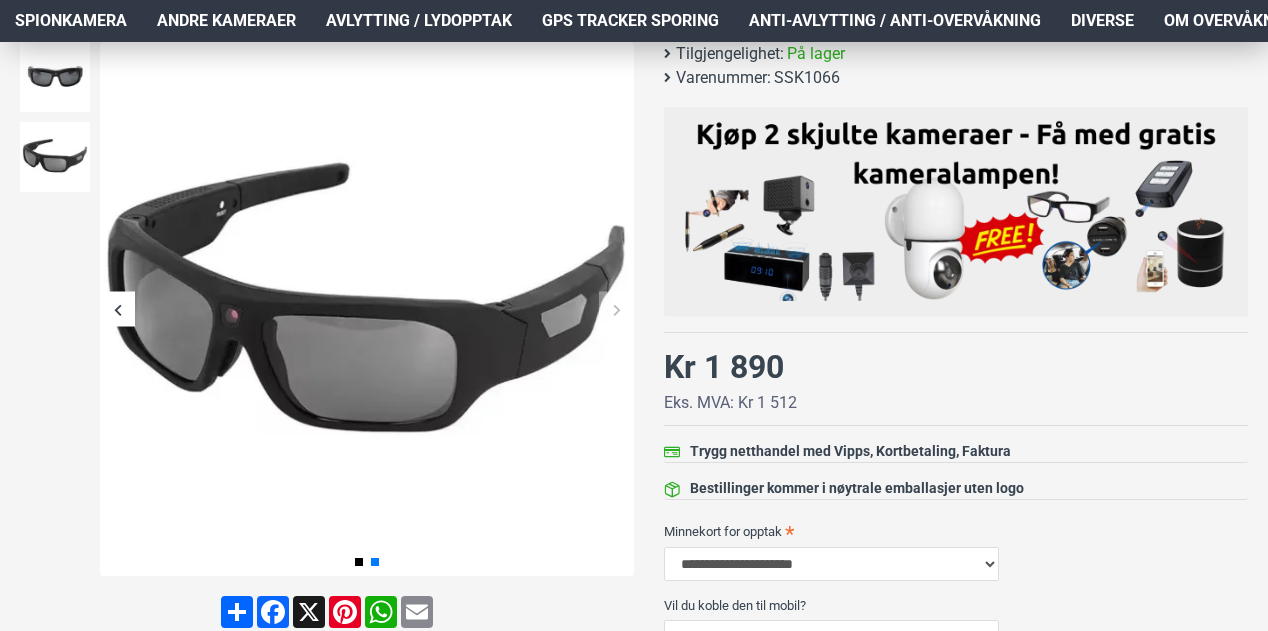 click at bounding box center [616, 309] 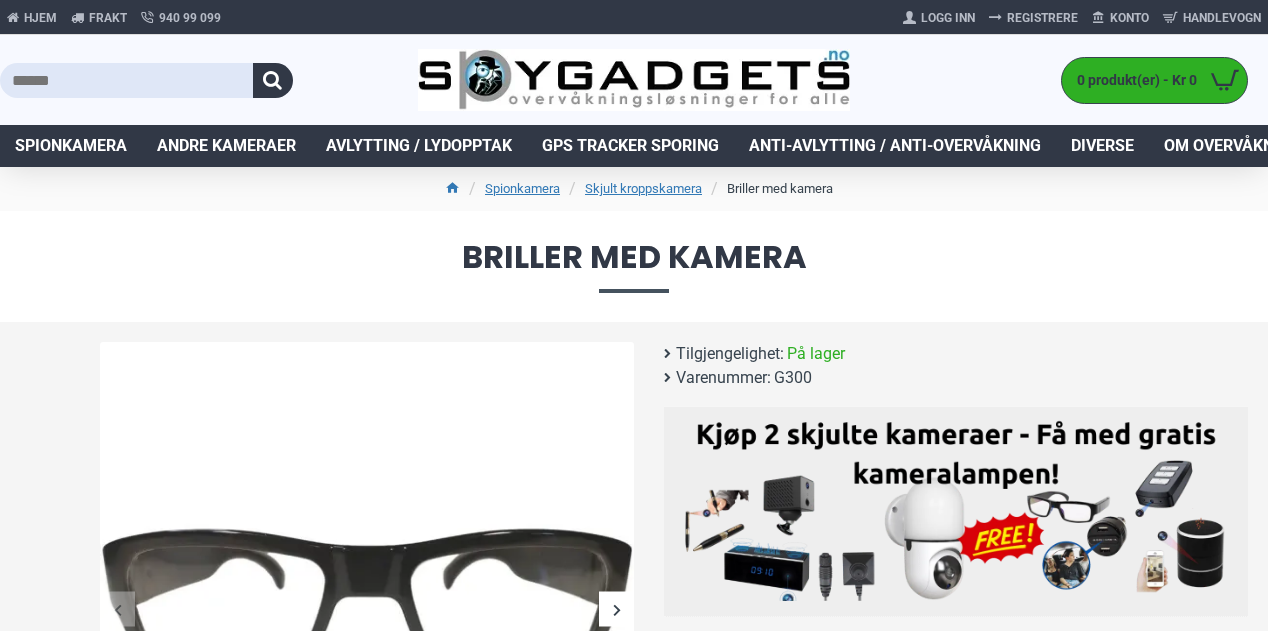 scroll, scrollTop: 0, scrollLeft: 0, axis: both 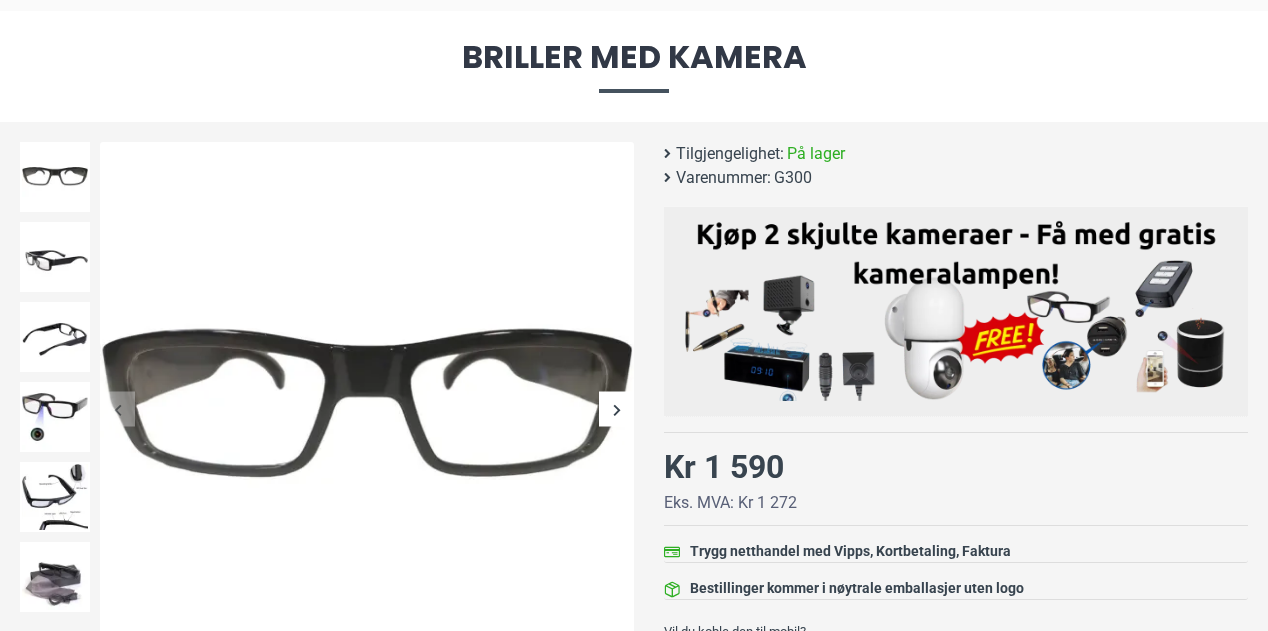 click at bounding box center (616, 409) 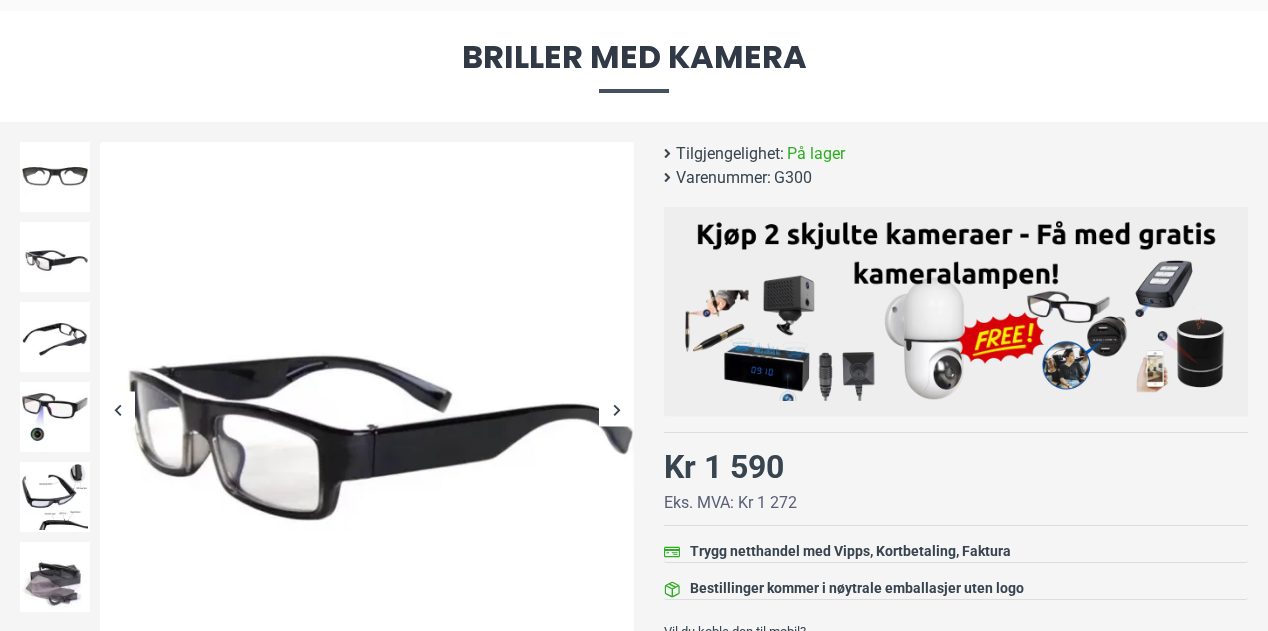 click at bounding box center [616, 409] 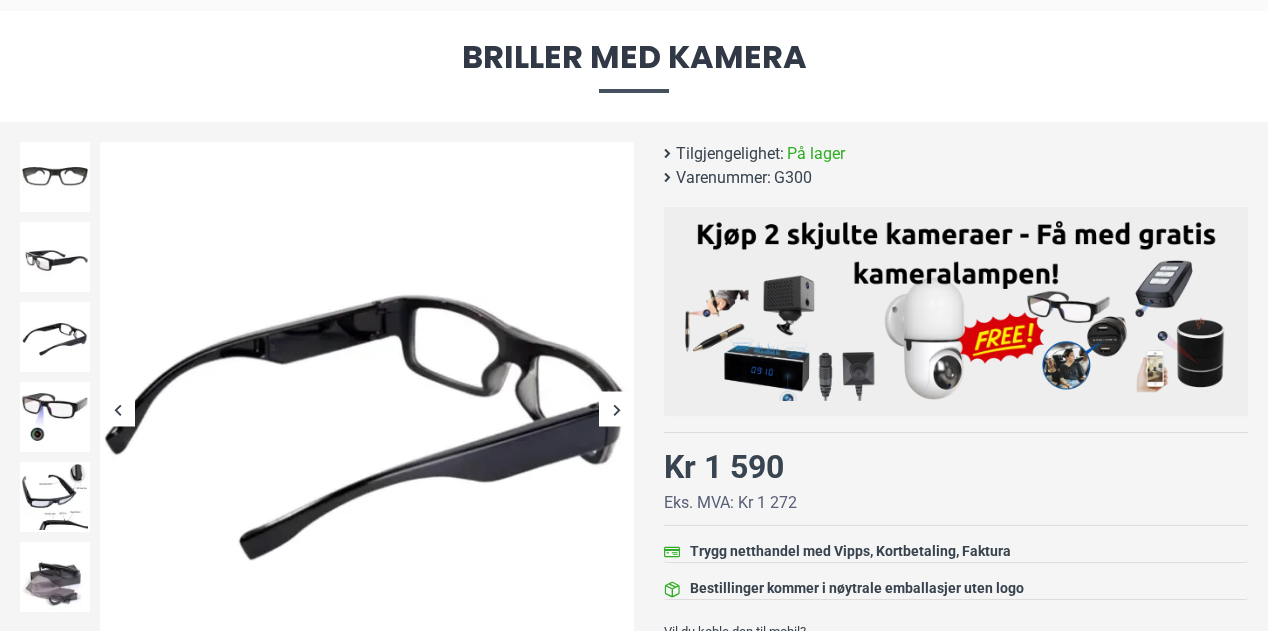 click at bounding box center (616, 409) 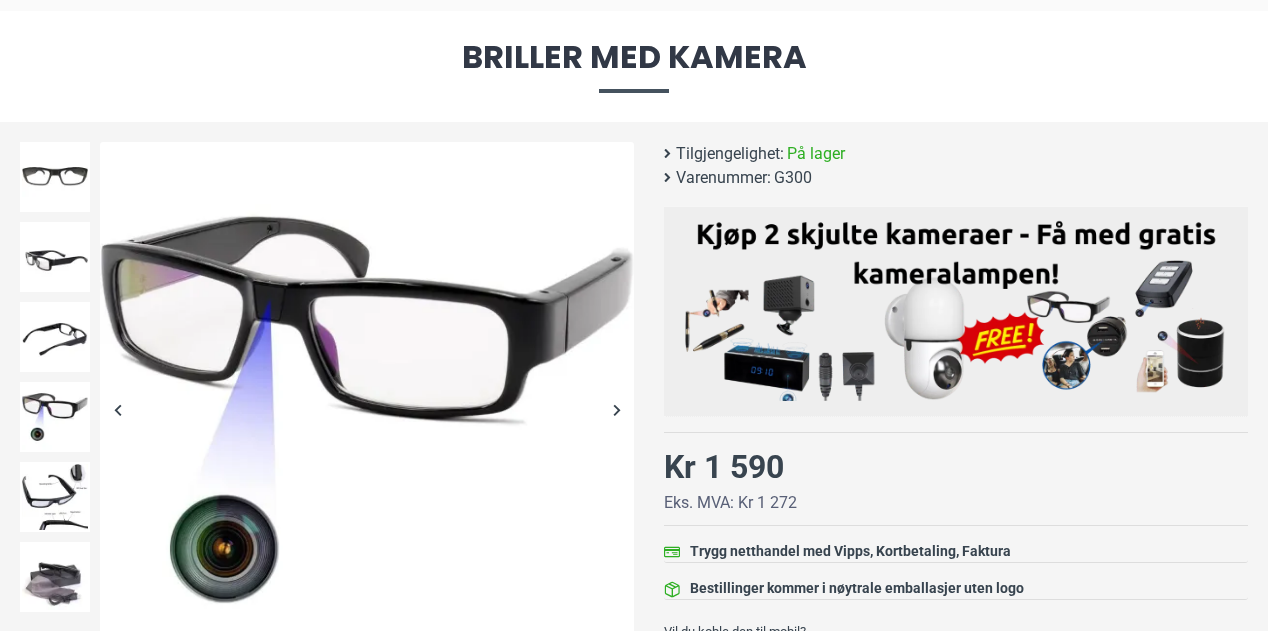 click at bounding box center [616, 409] 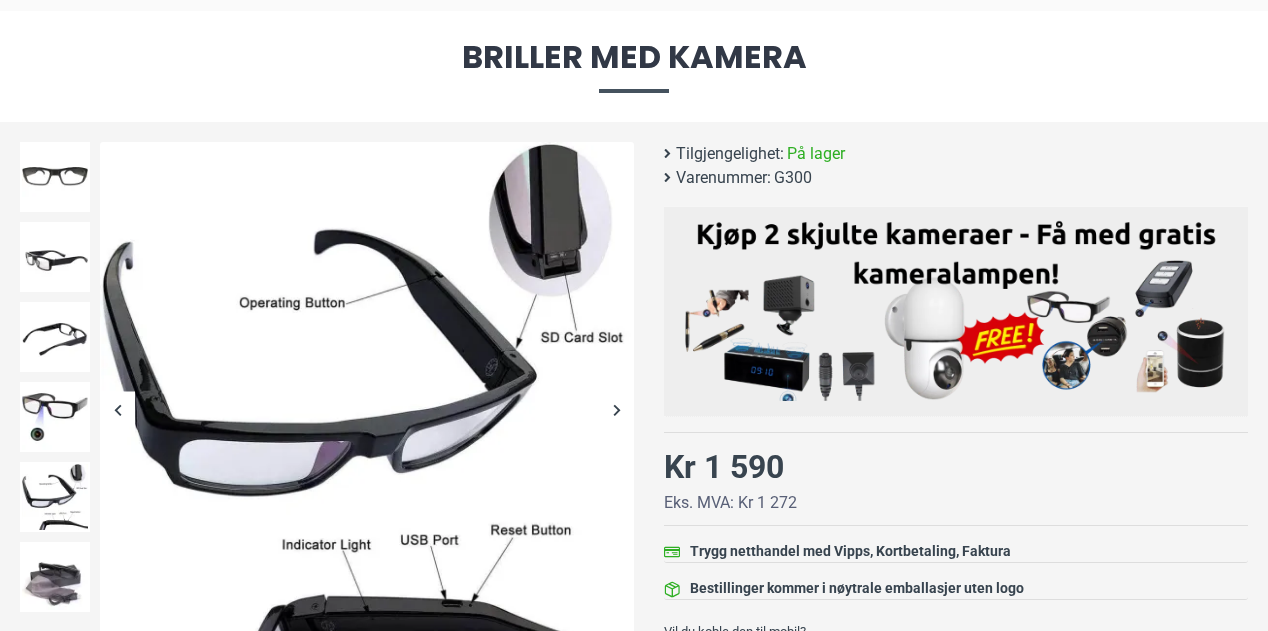 click at bounding box center [616, 409] 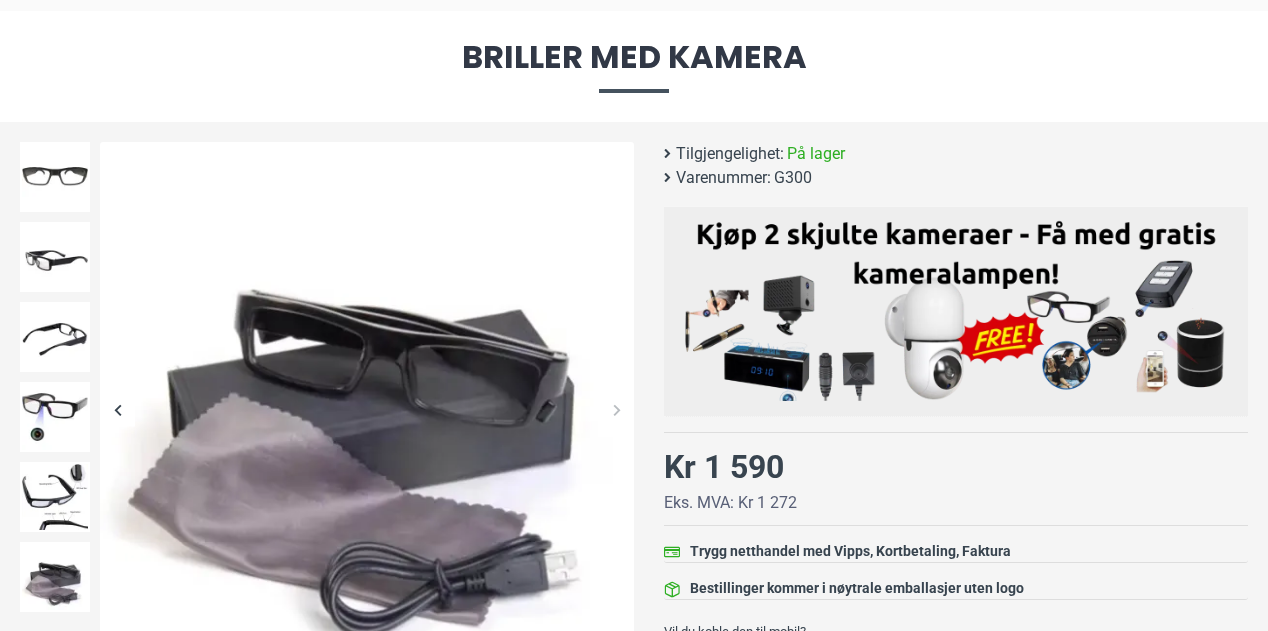 click at bounding box center (616, 409) 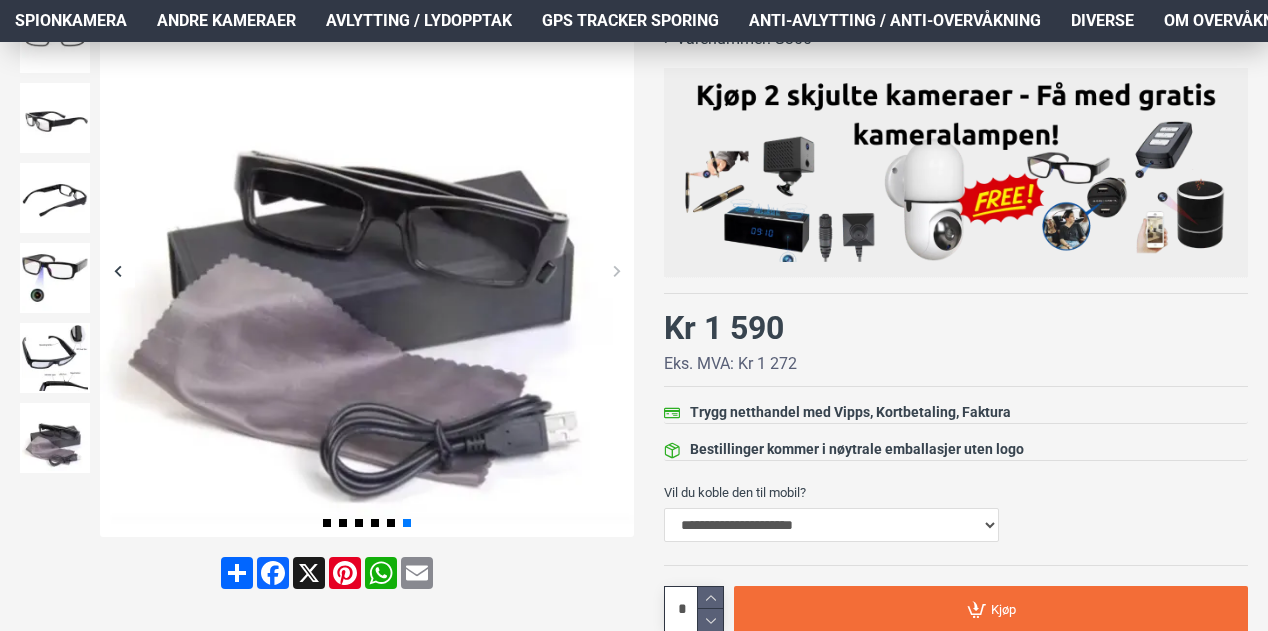 scroll, scrollTop: 200, scrollLeft: 0, axis: vertical 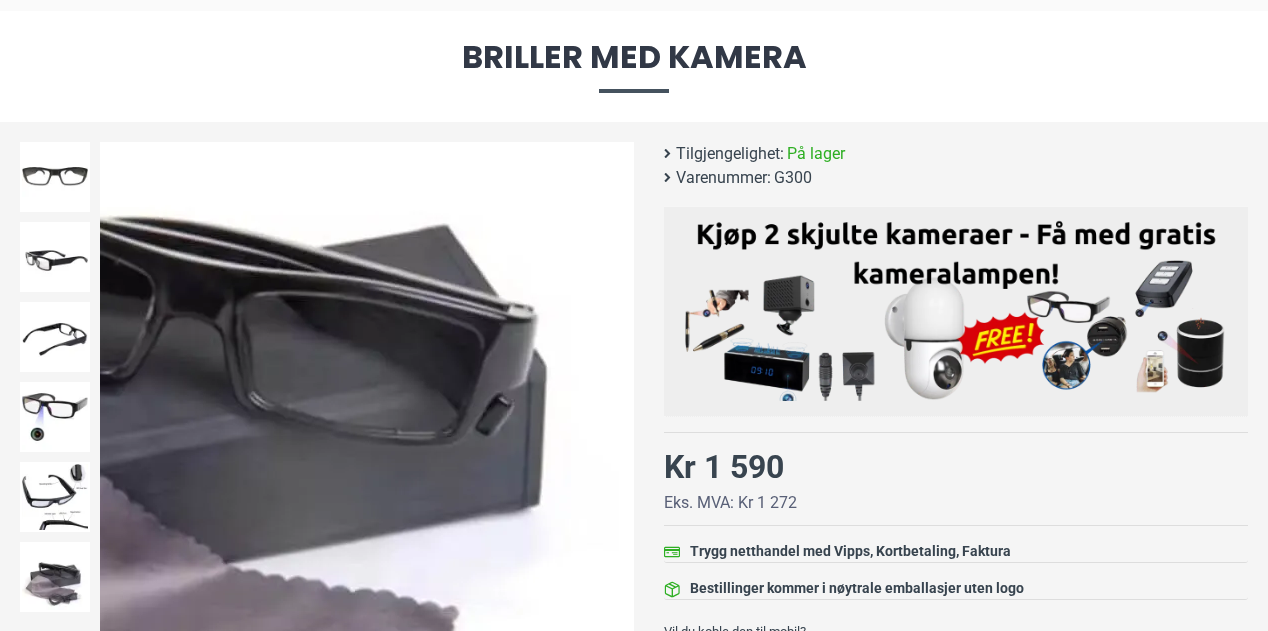 click at bounding box center (616, 409) 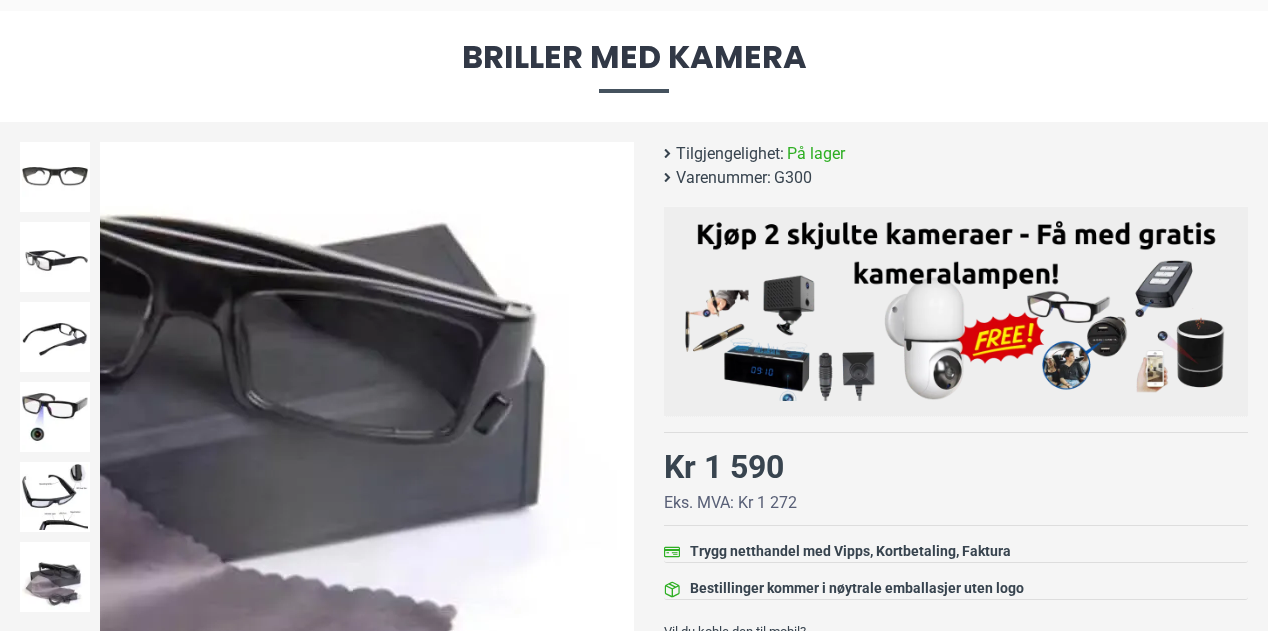 click at bounding box center [616, 409] 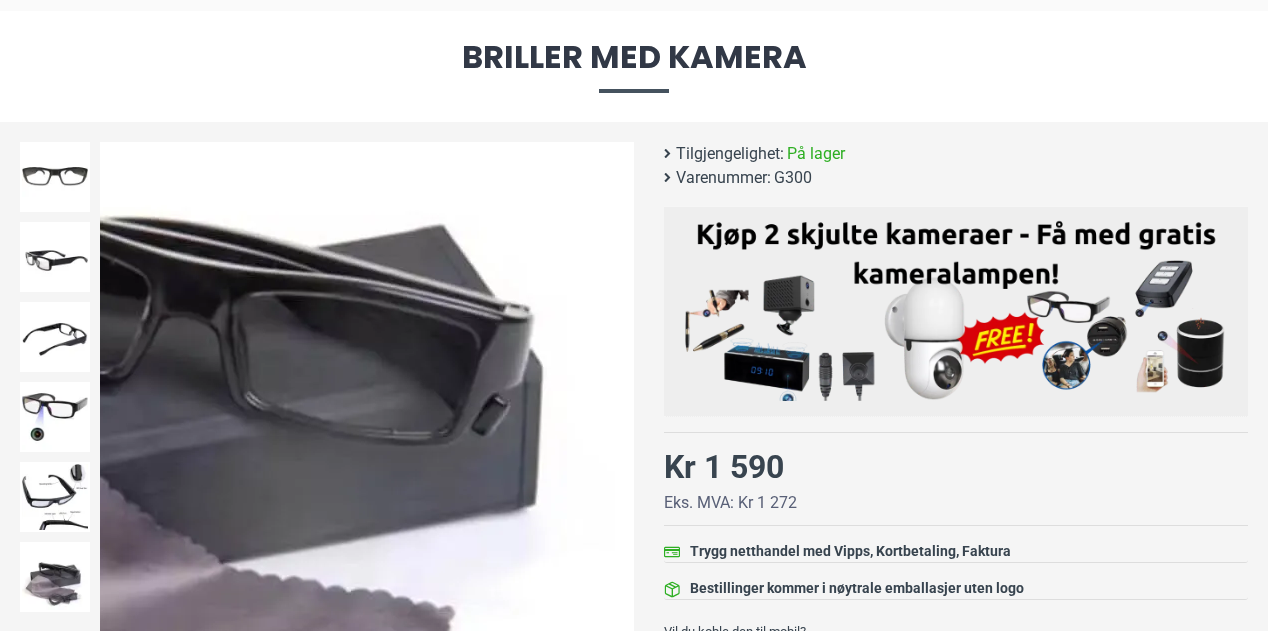 click at bounding box center (616, 409) 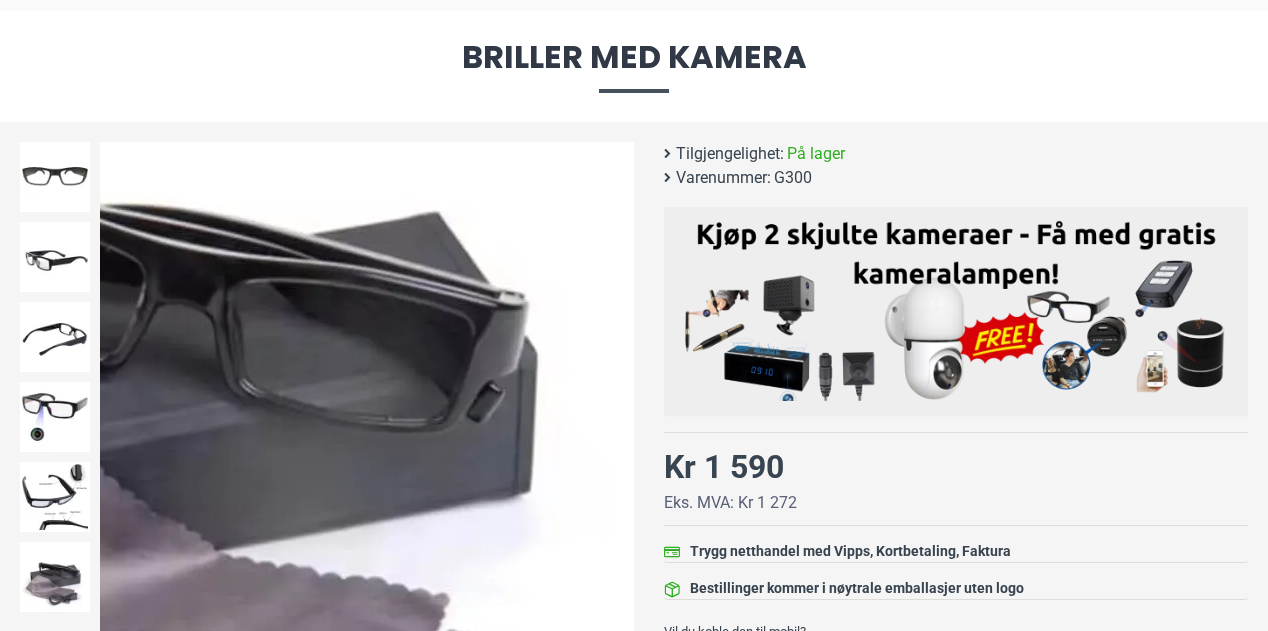 click at bounding box center [616, 409] 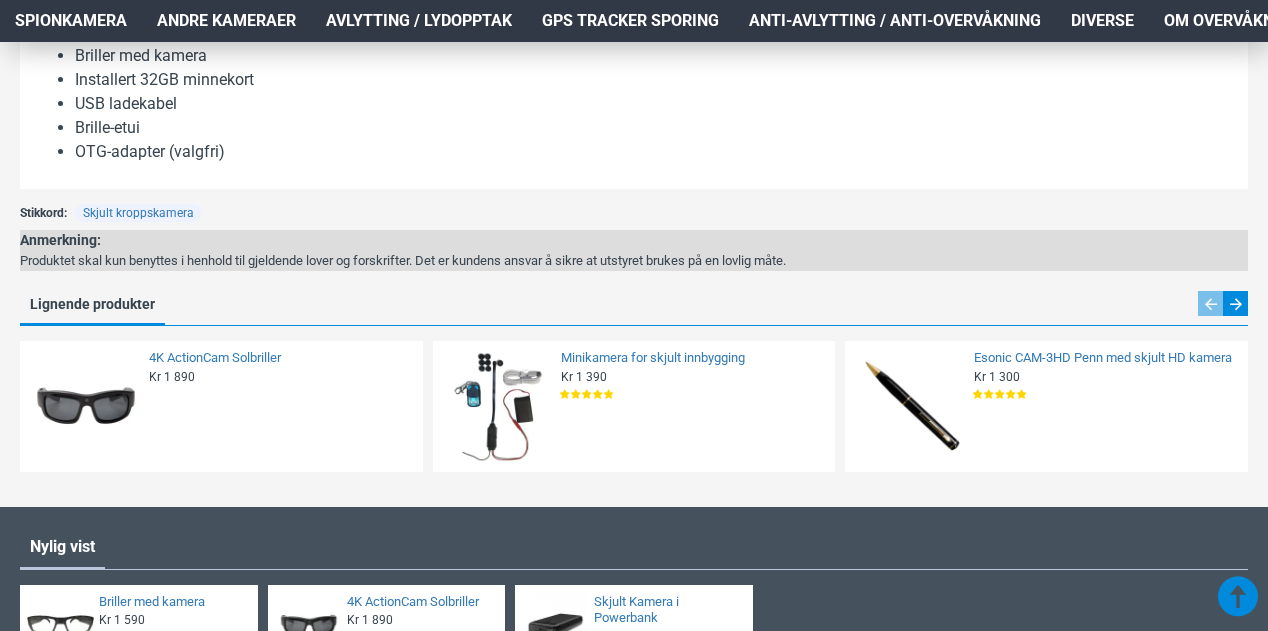 scroll, scrollTop: 2300, scrollLeft: 0, axis: vertical 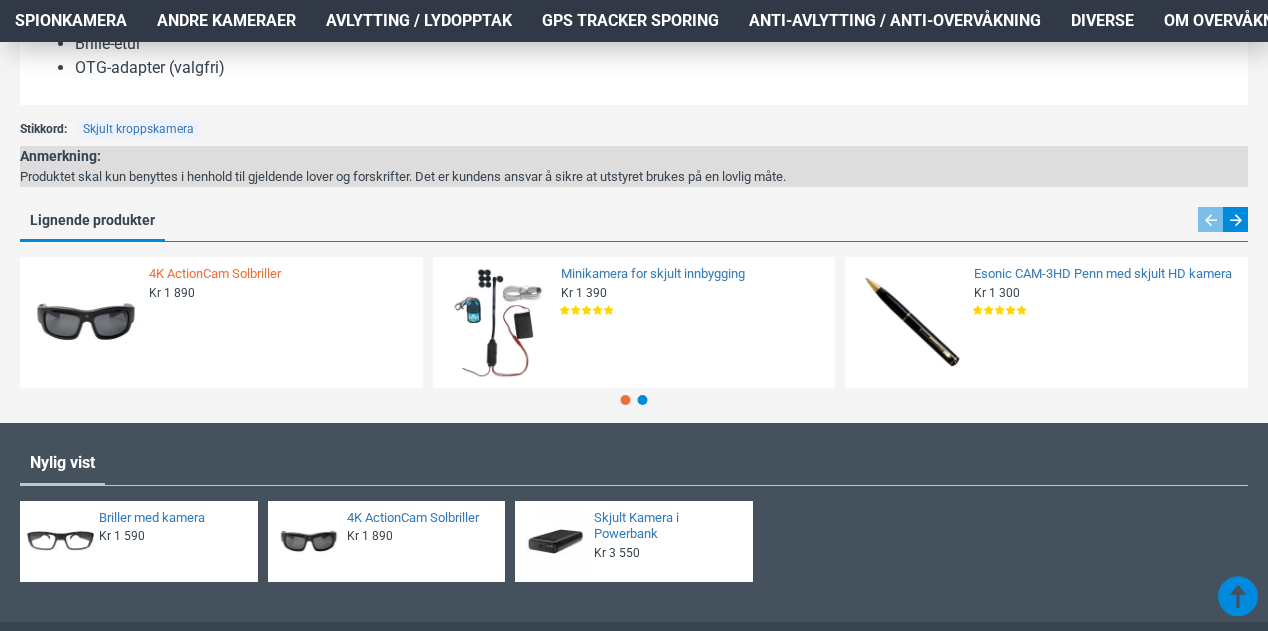 click on "4K ActionCam Solbriller" at bounding box center [280, 274] 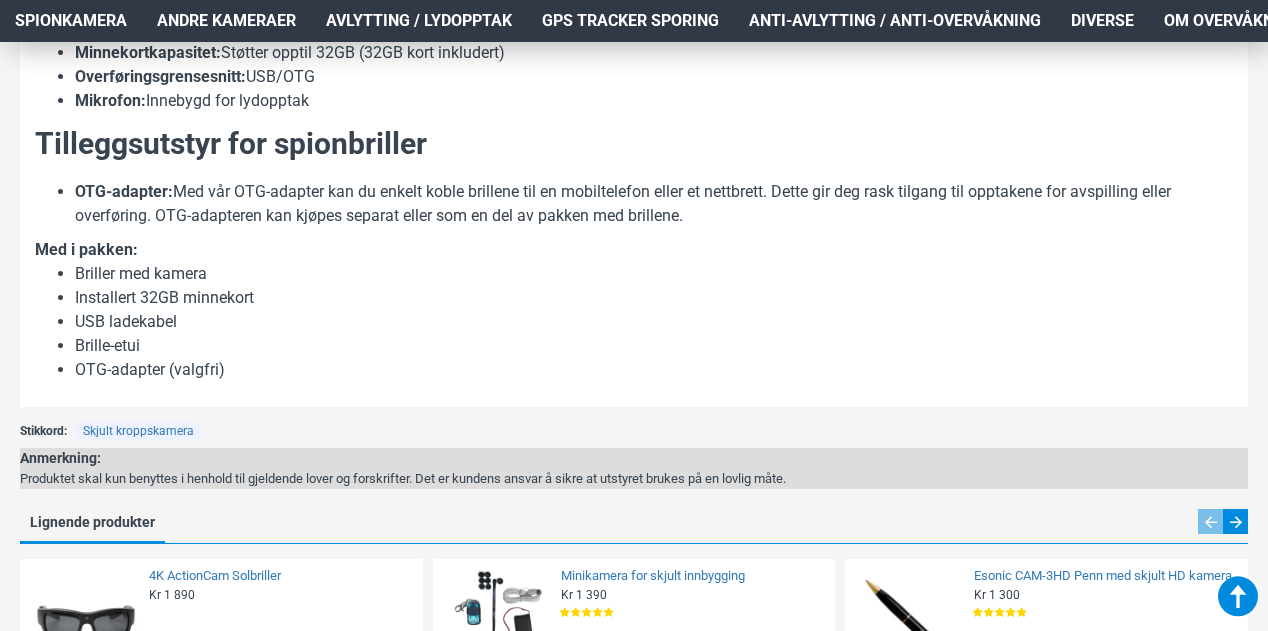 scroll, scrollTop: 2498, scrollLeft: 0, axis: vertical 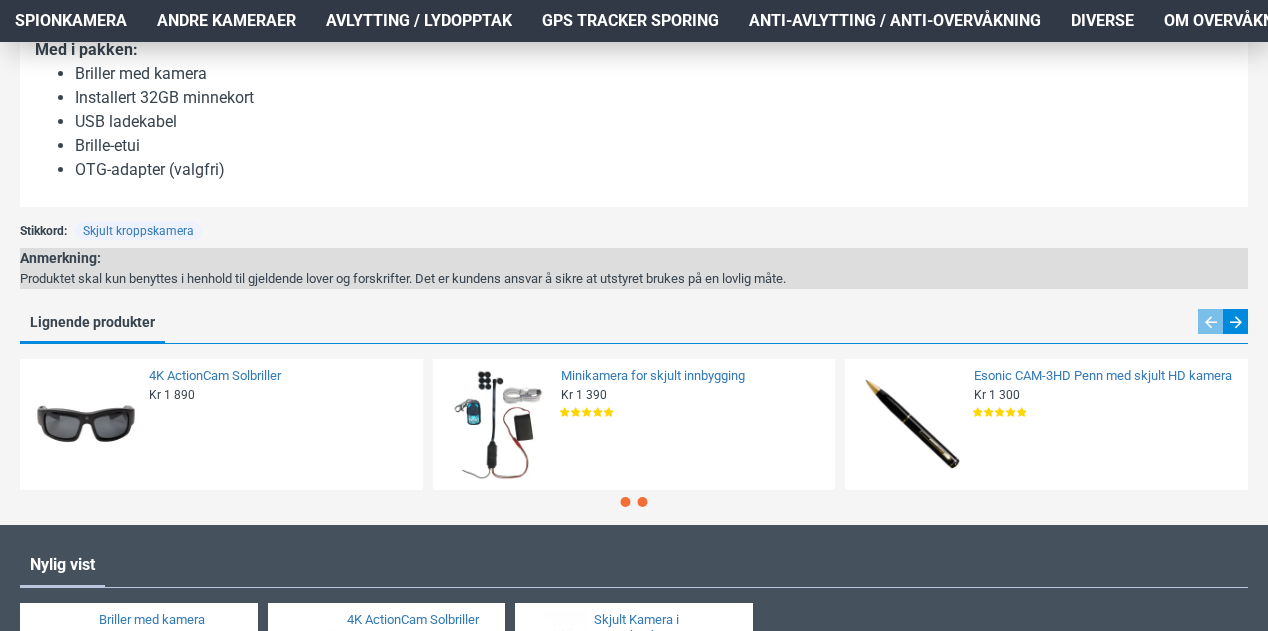 click at bounding box center (643, 502) 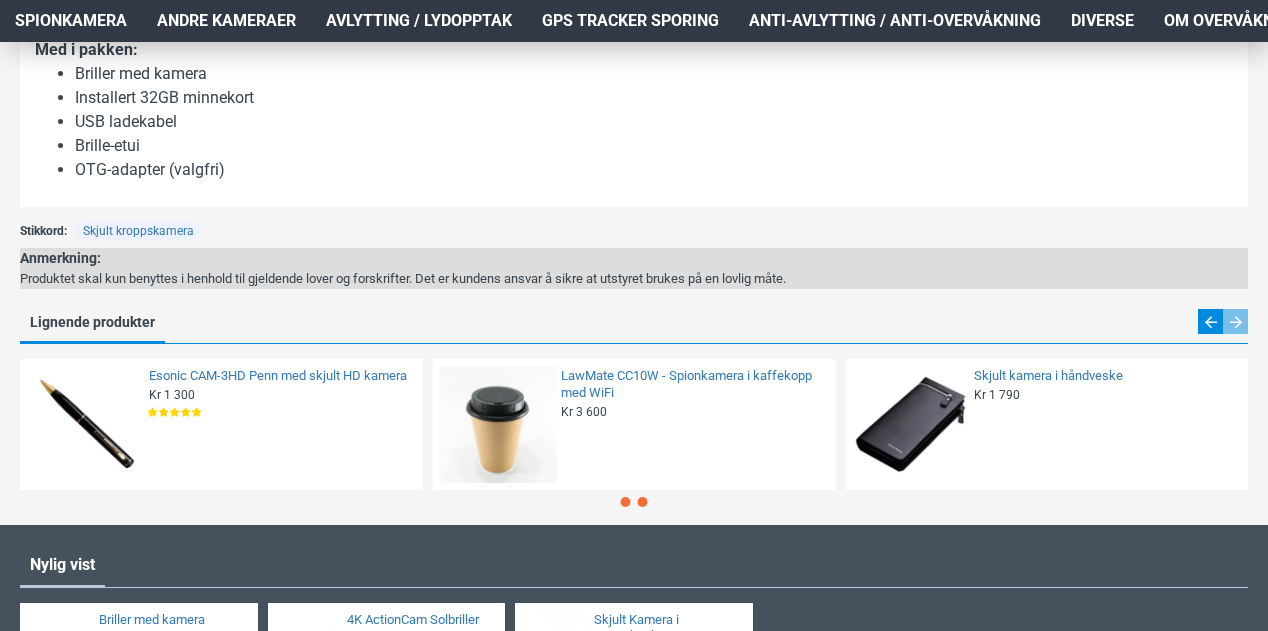 click at bounding box center [626, 502] 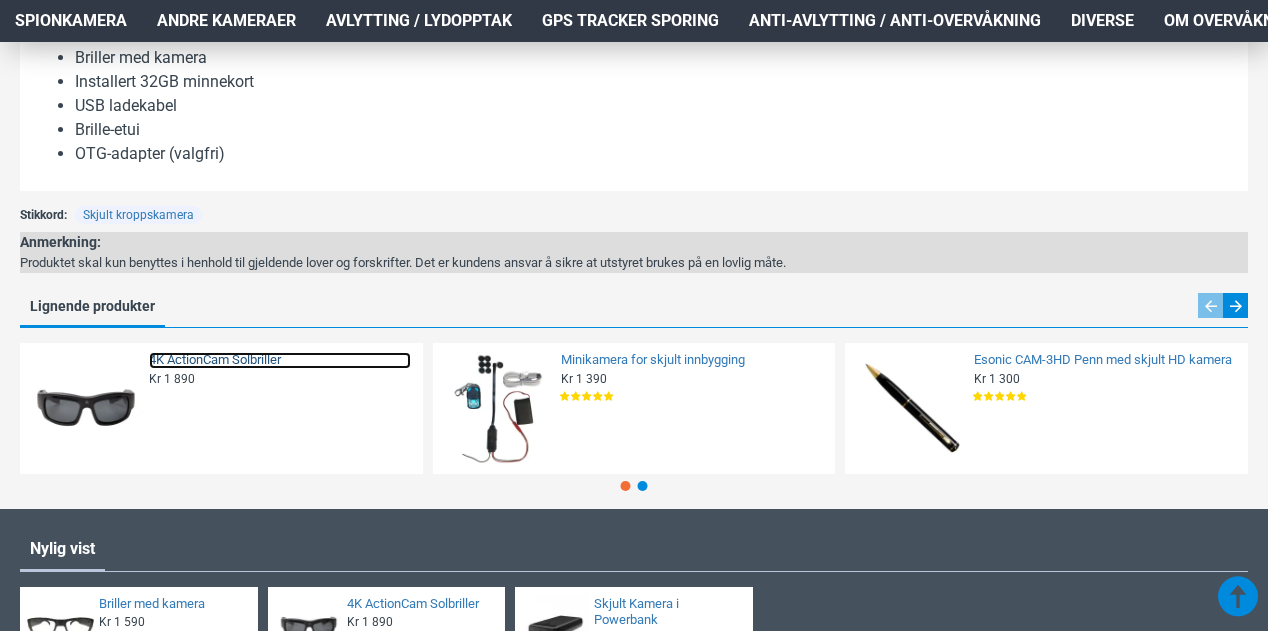 scroll, scrollTop: 2298, scrollLeft: 0, axis: vertical 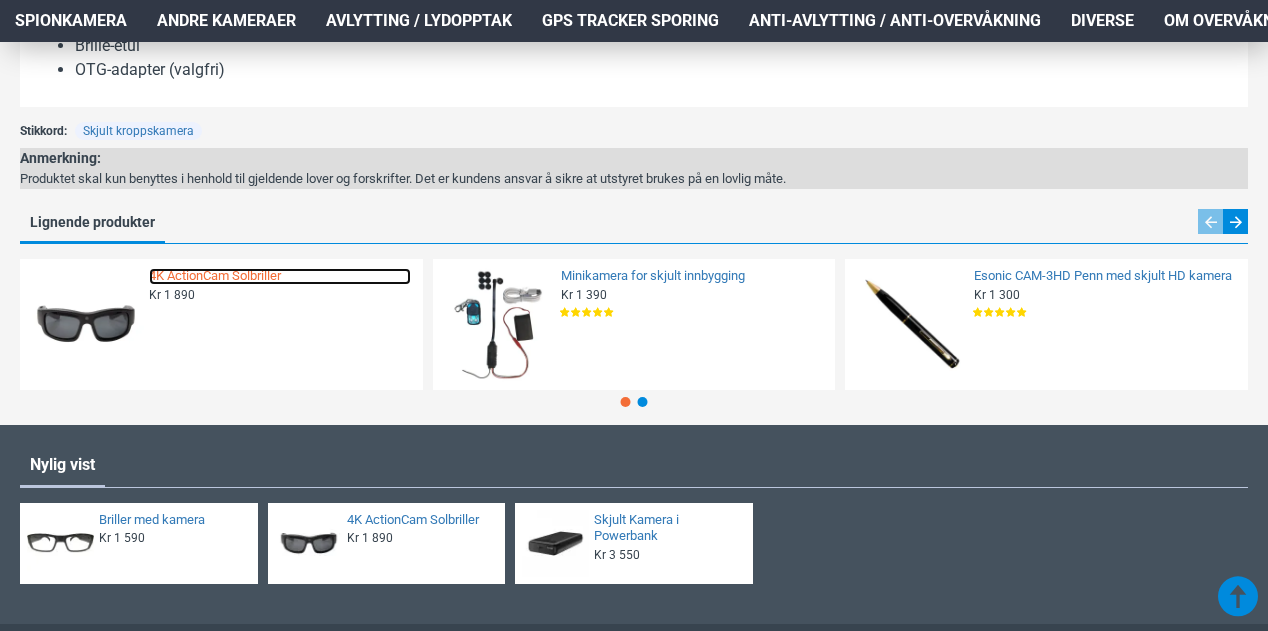 click on "4K ActionCam Solbriller" at bounding box center (280, 276) 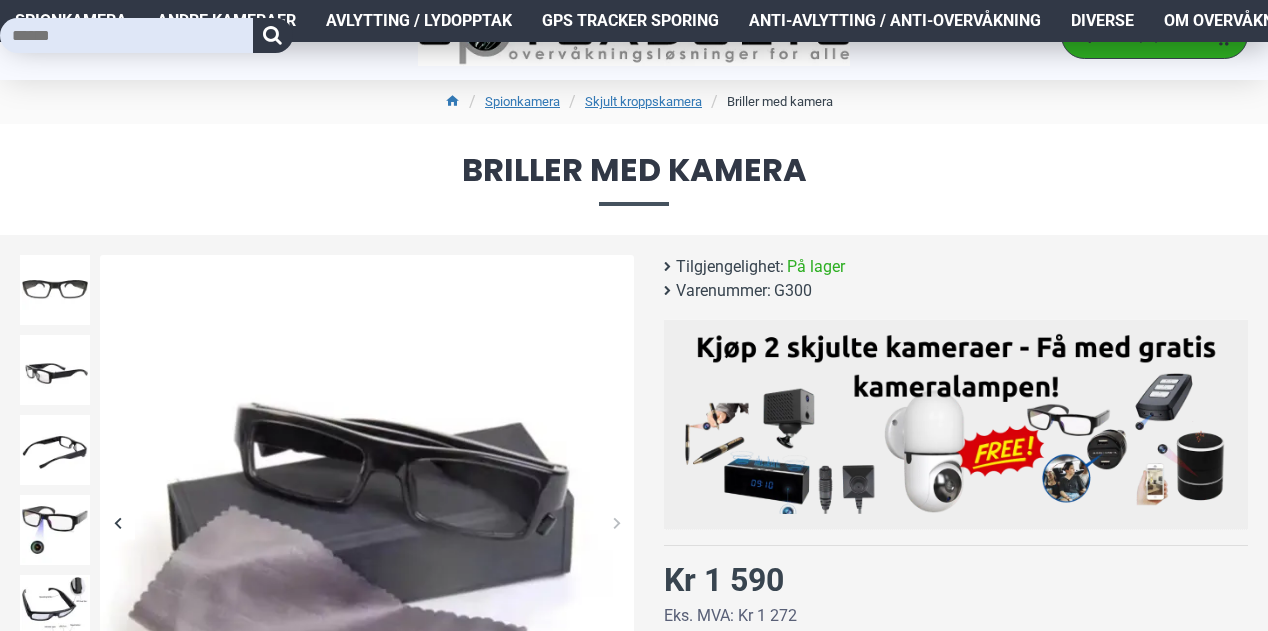 scroll, scrollTop: 0, scrollLeft: 0, axis: both 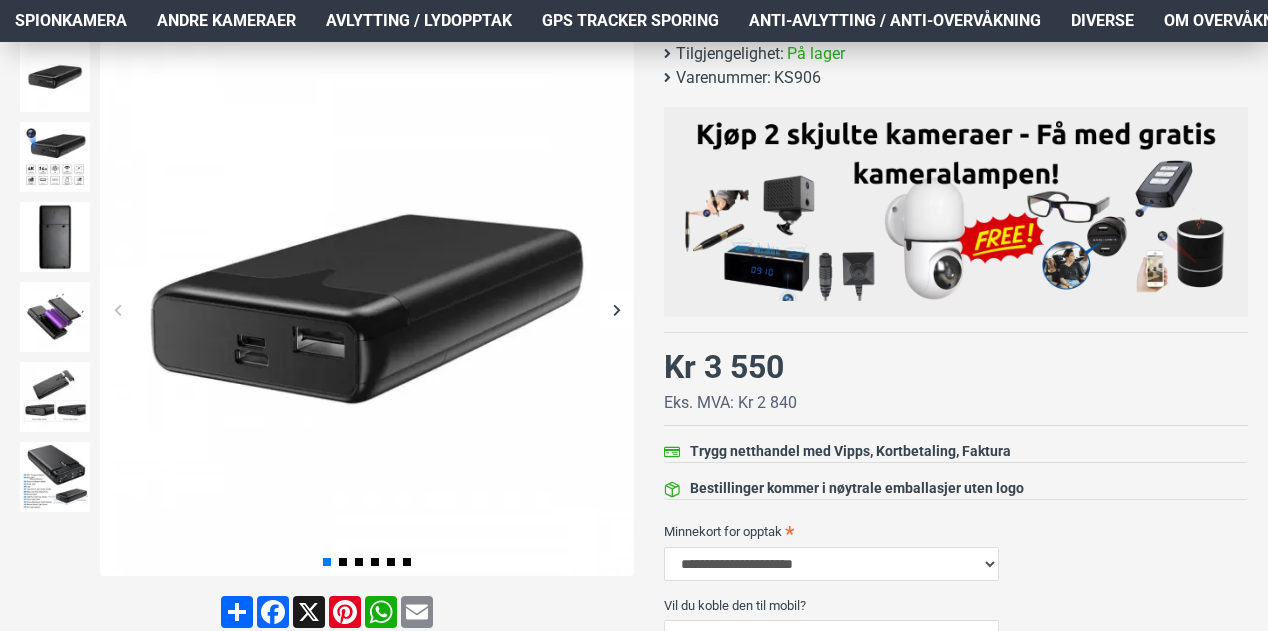 click at bounding box center [616, 309] 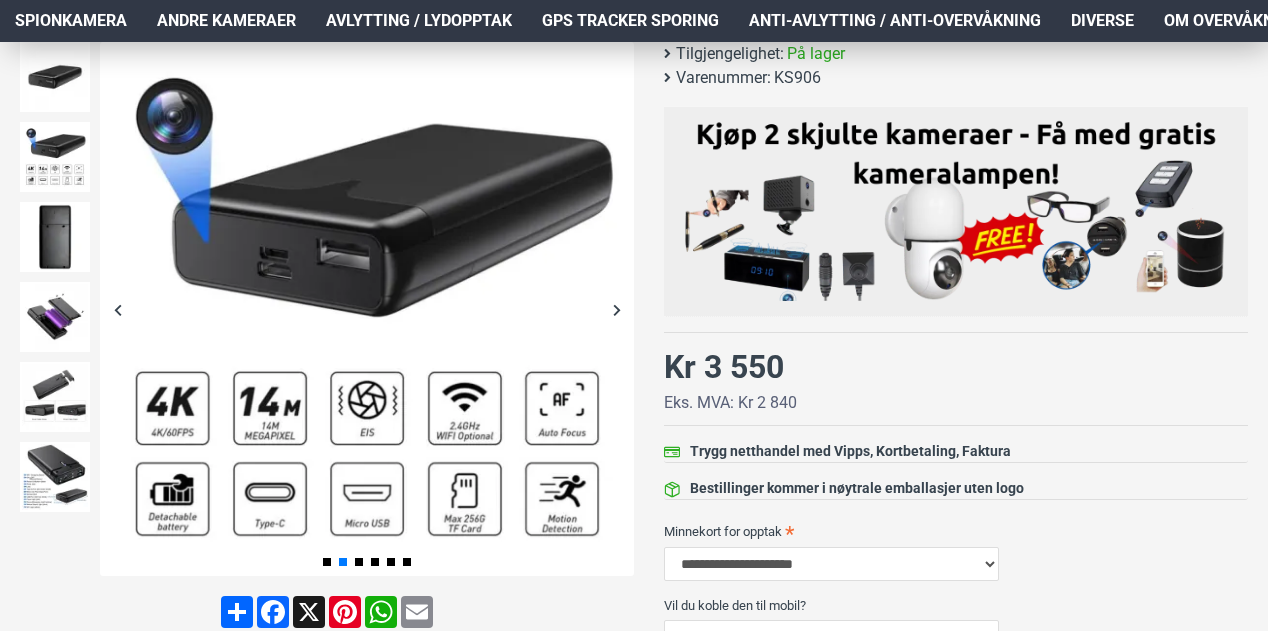 click at bounding box center (616, 309) 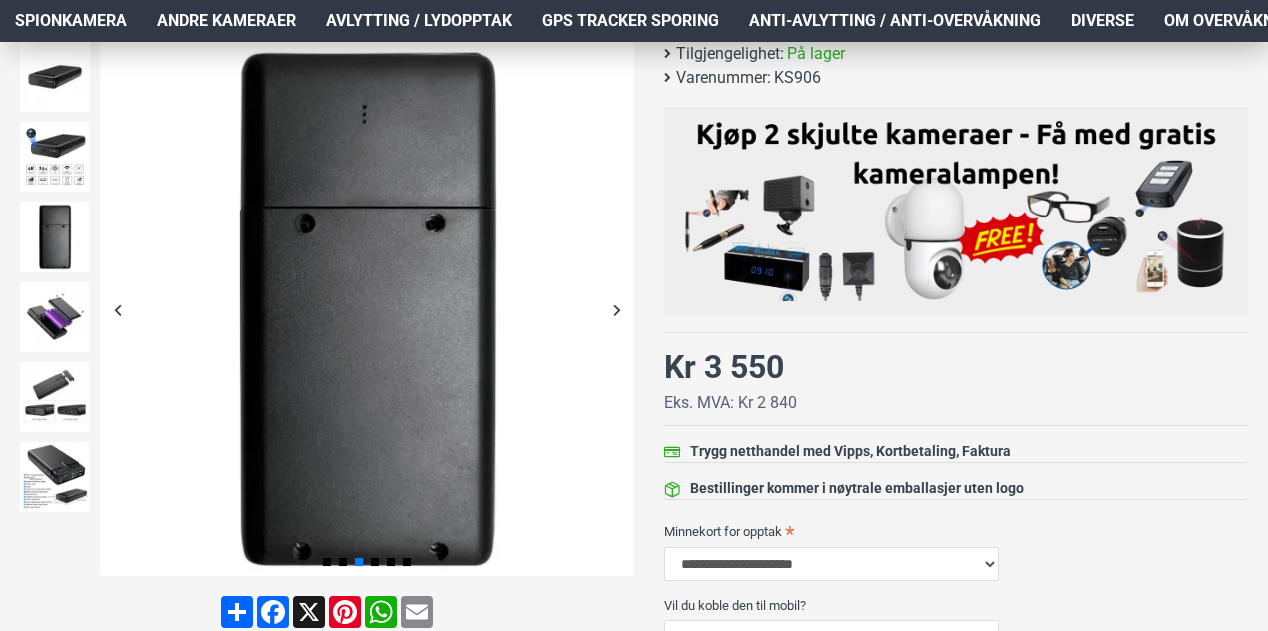 click at bounding box center [616, 309] 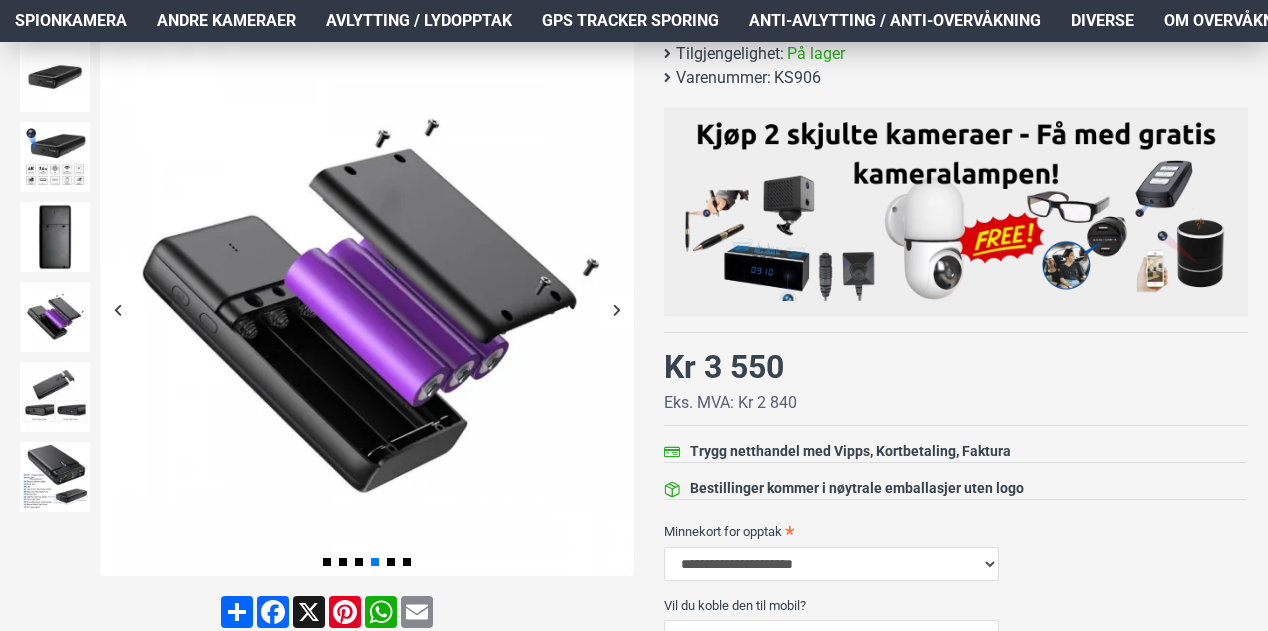 click at bounding box center [616, 309] 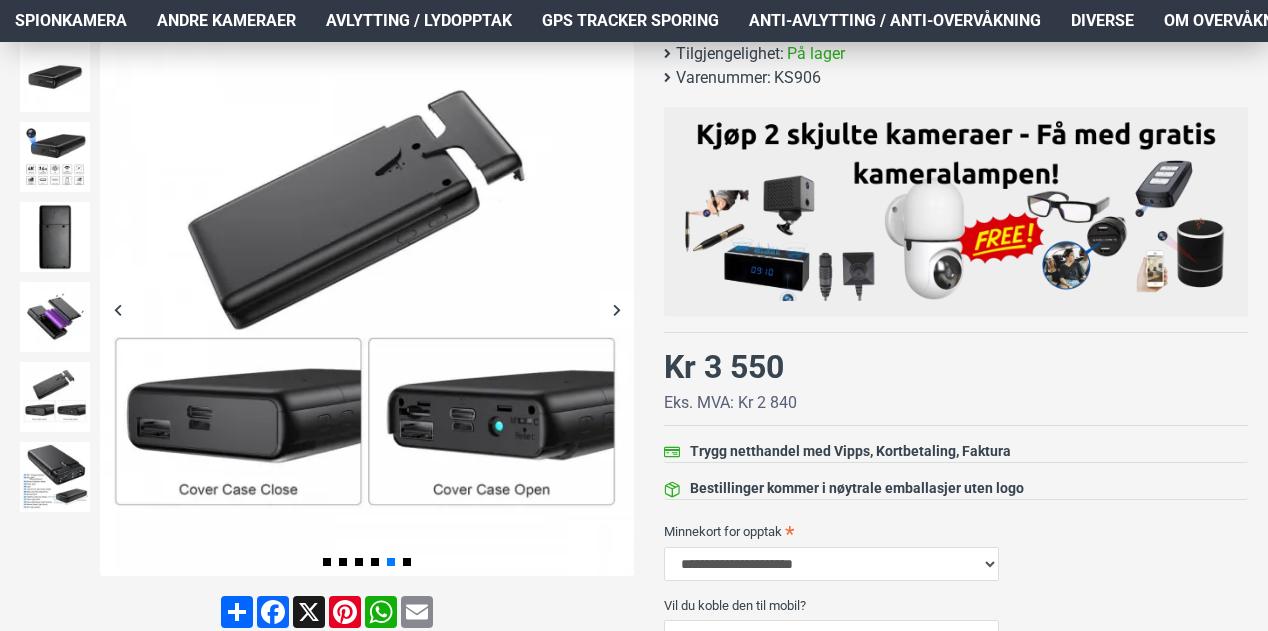 click at bounding box center (616, 309) 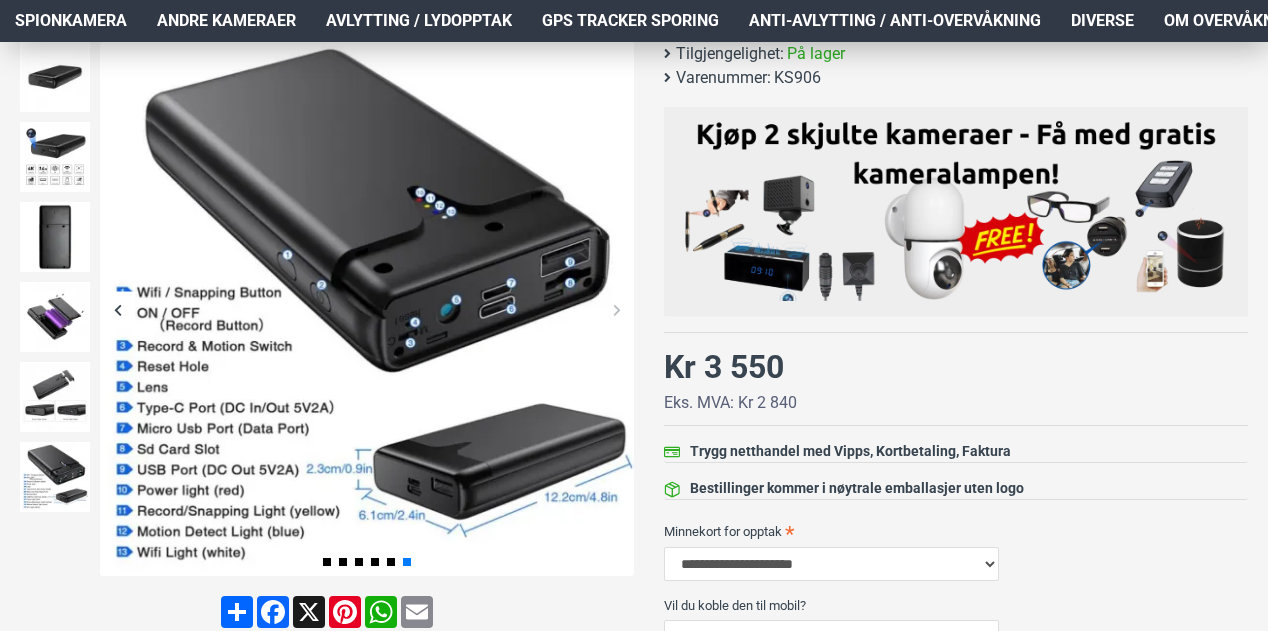 click at bounding box center [616, 309] 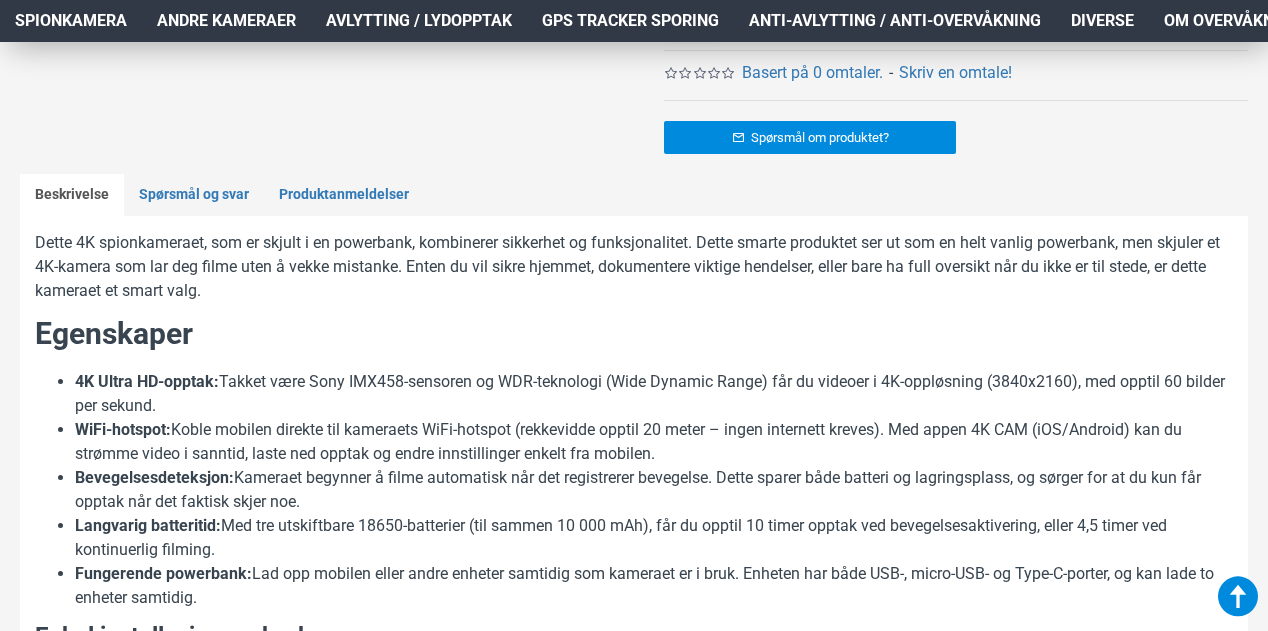 scroll, scrollTop: 1200, scrollLeft: 0, axis: vertical 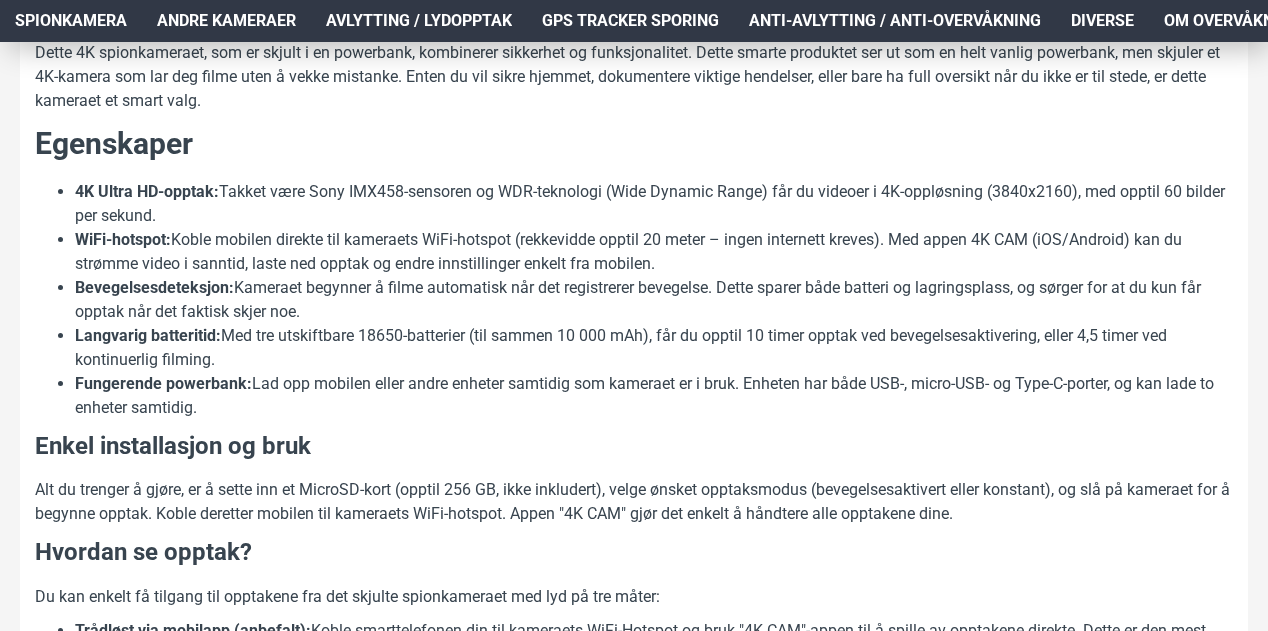 click on "Fungerende powerbank:  Lad opp mobilen eller andre enheter samtidig som kameraet er i bruk. Enheten har både USB-, micro-USB- og Type-C-porter, og kan lade to enheter samtidig." at bounding box center [654, 396] 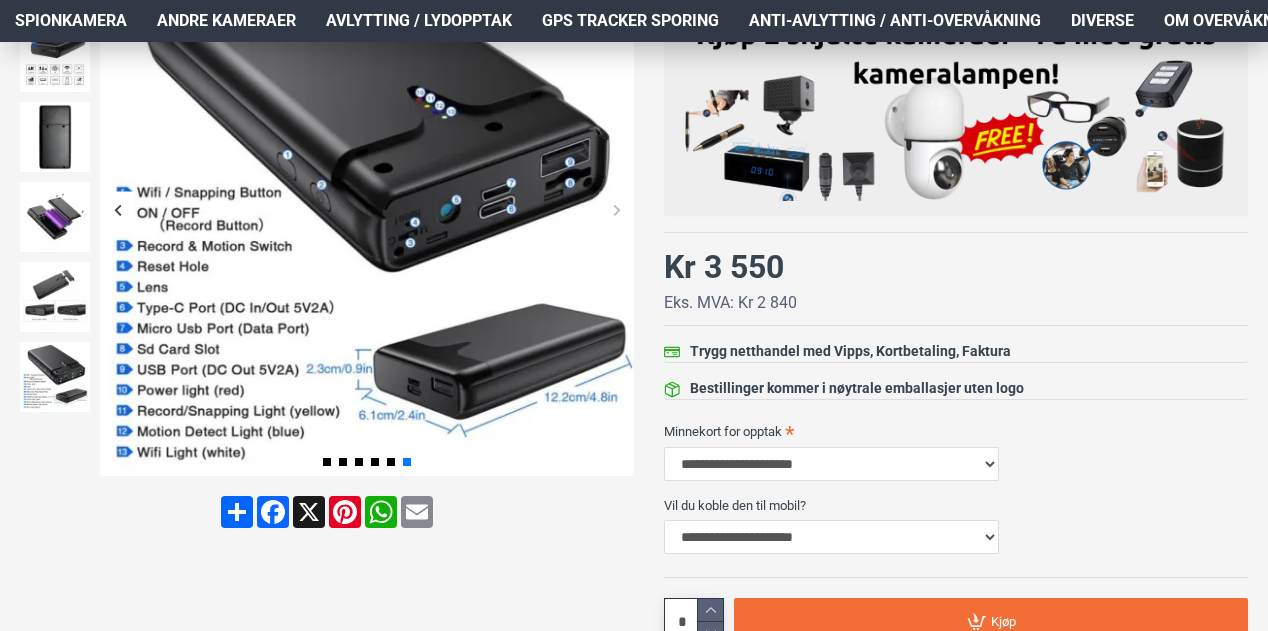 scroll, scrollTop: 600, scrollLeft: 0, axis: vertical 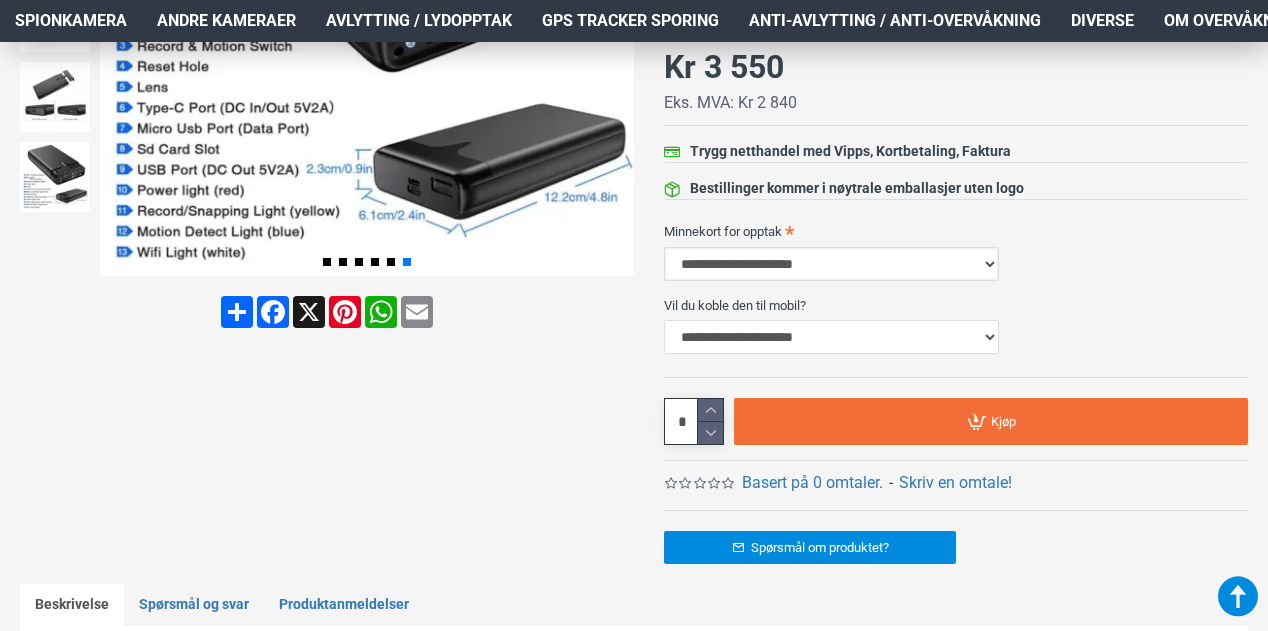 click on "**********" at bounding box center [831, 264] 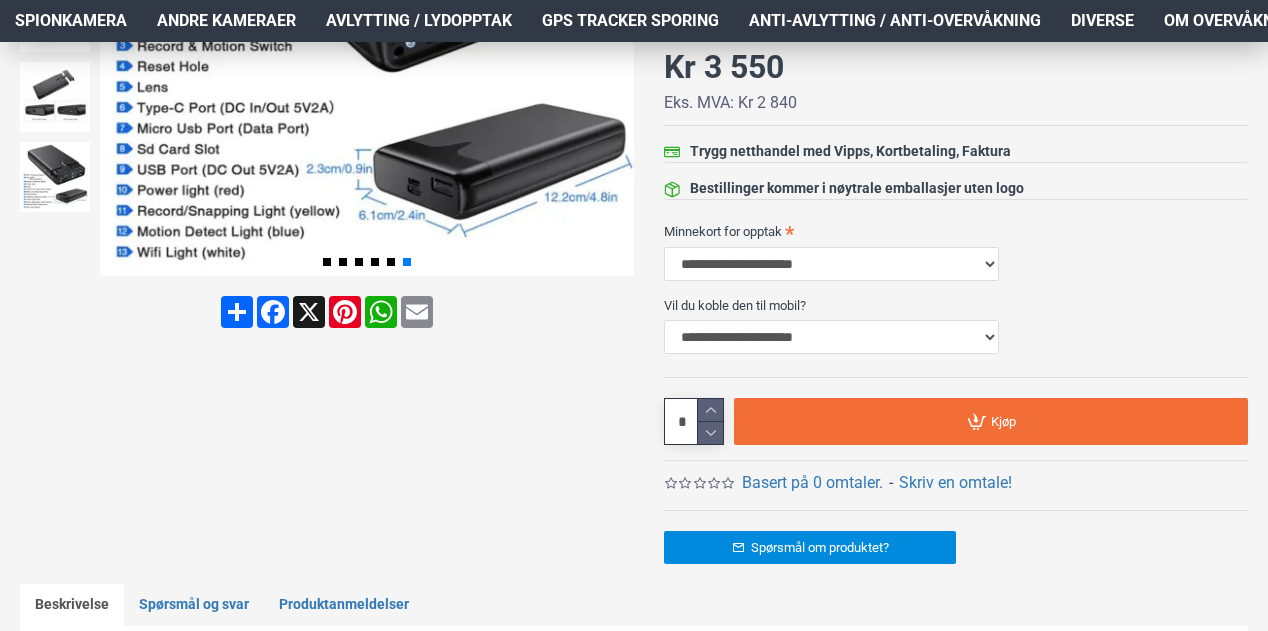 click on "Skjult Kamera i Powerbank
Tilgjengelighet:   På lager
Varenummer:   KS906
-" at bounding box center (956, 126) 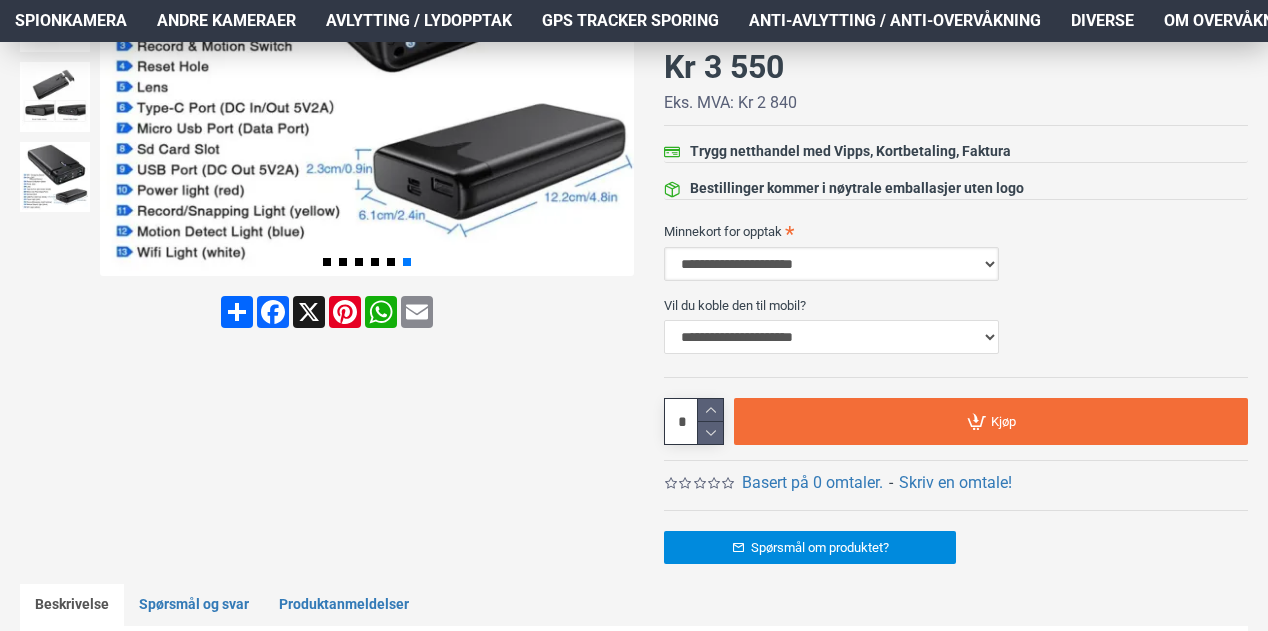 click on "**********" at bounding box center [831, 264] 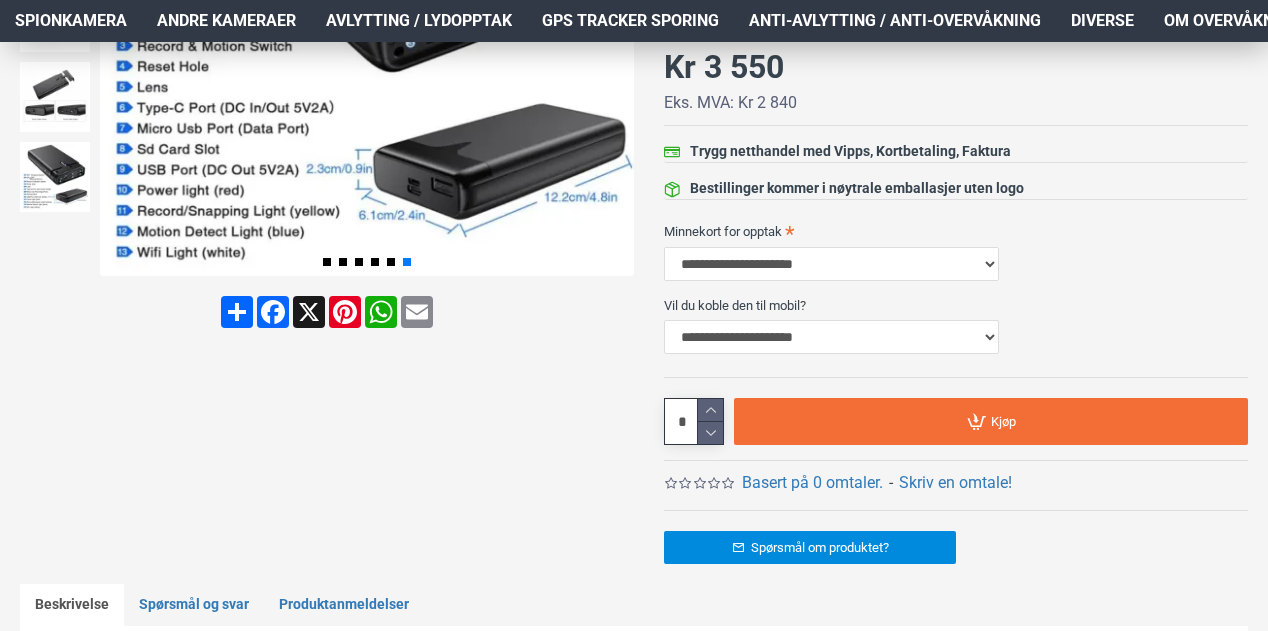click on "Minnekort for opptak" at bounding box center [956, 231] 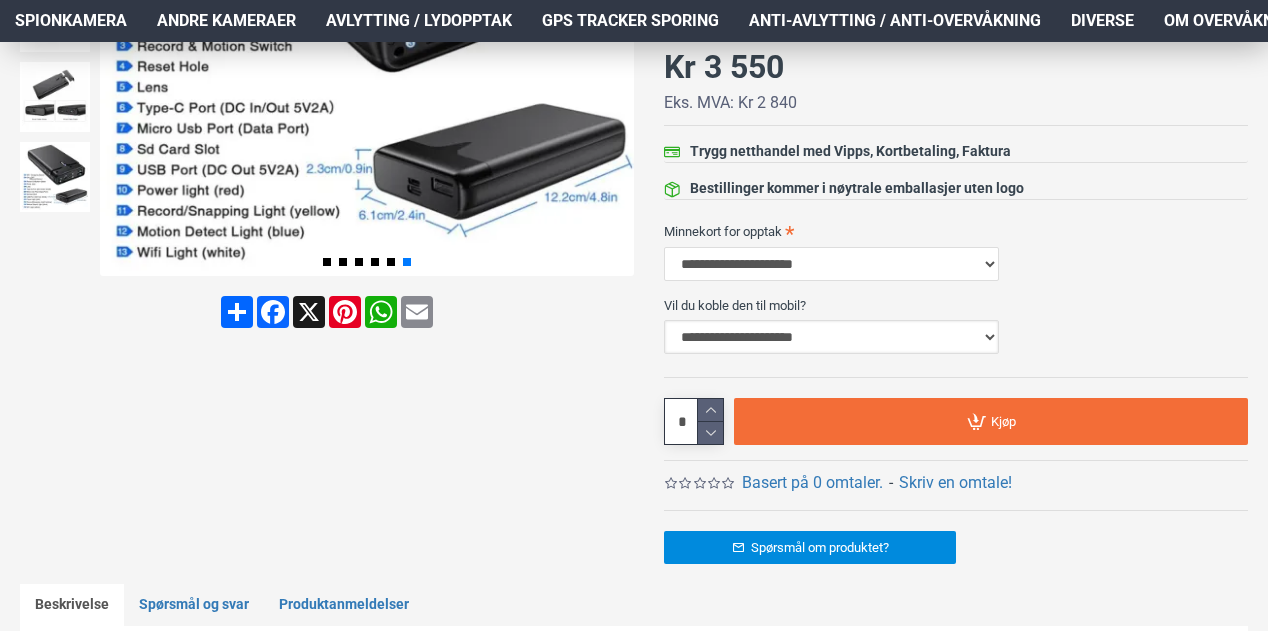click on "**********" at bounding box center [831, 337] 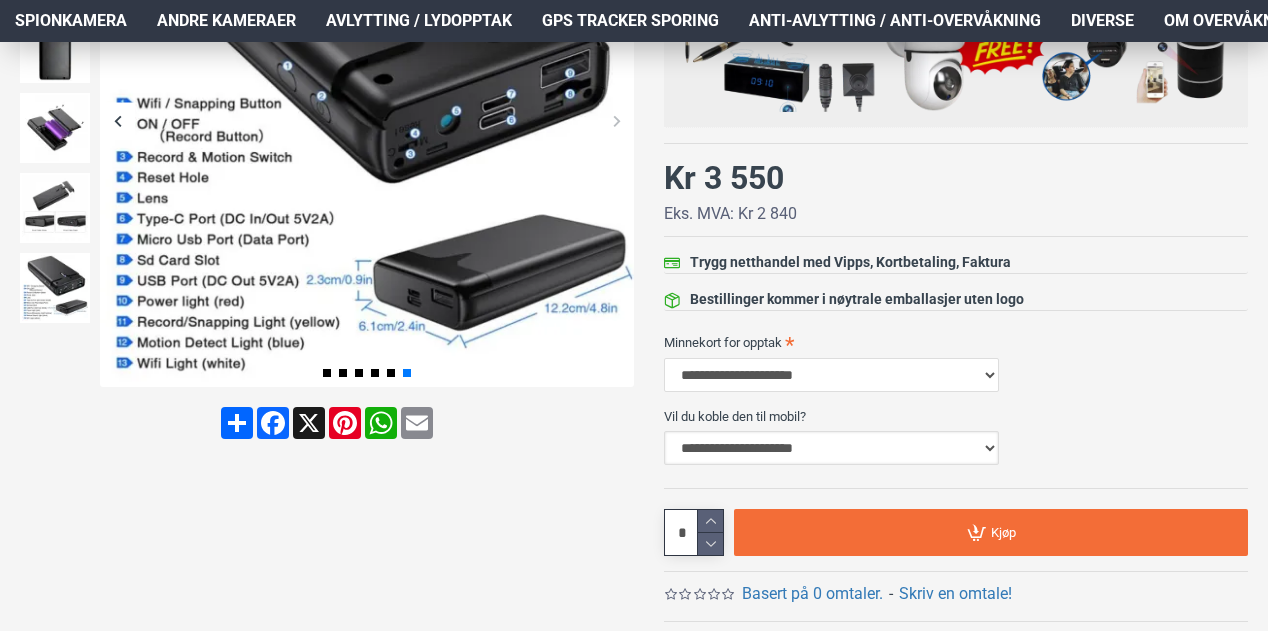 scroll, scrollTop: 600, scrollLeft: 0, axis: vertical 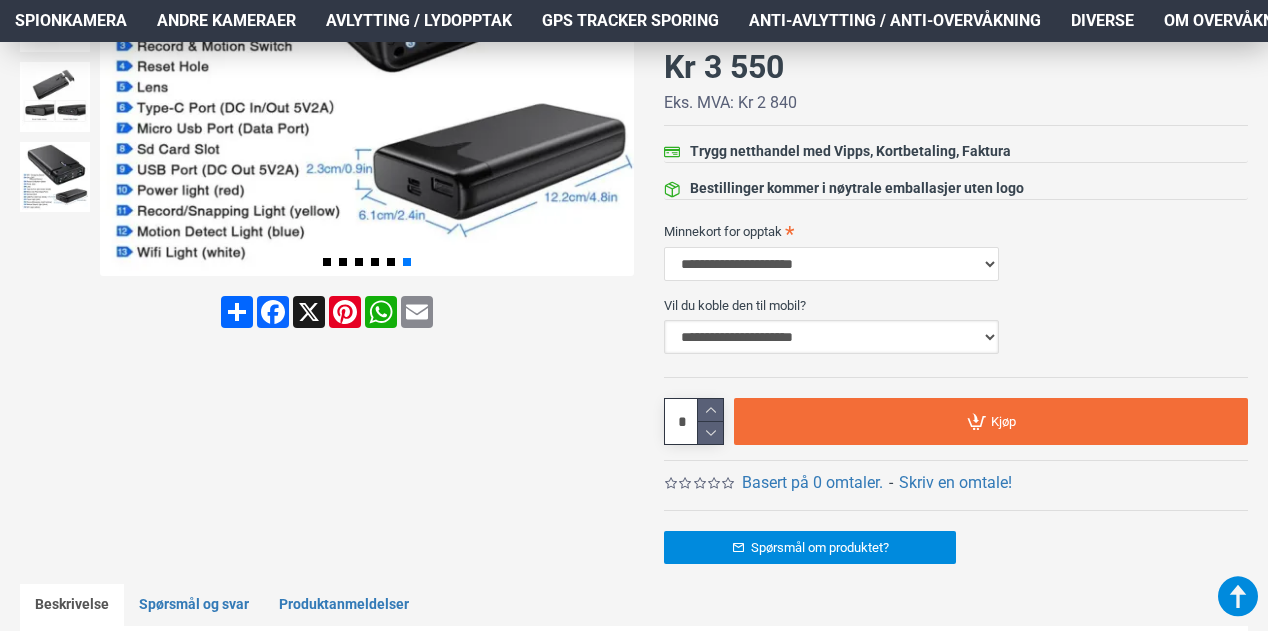 click on "**********" at bounding box center (831, 337) 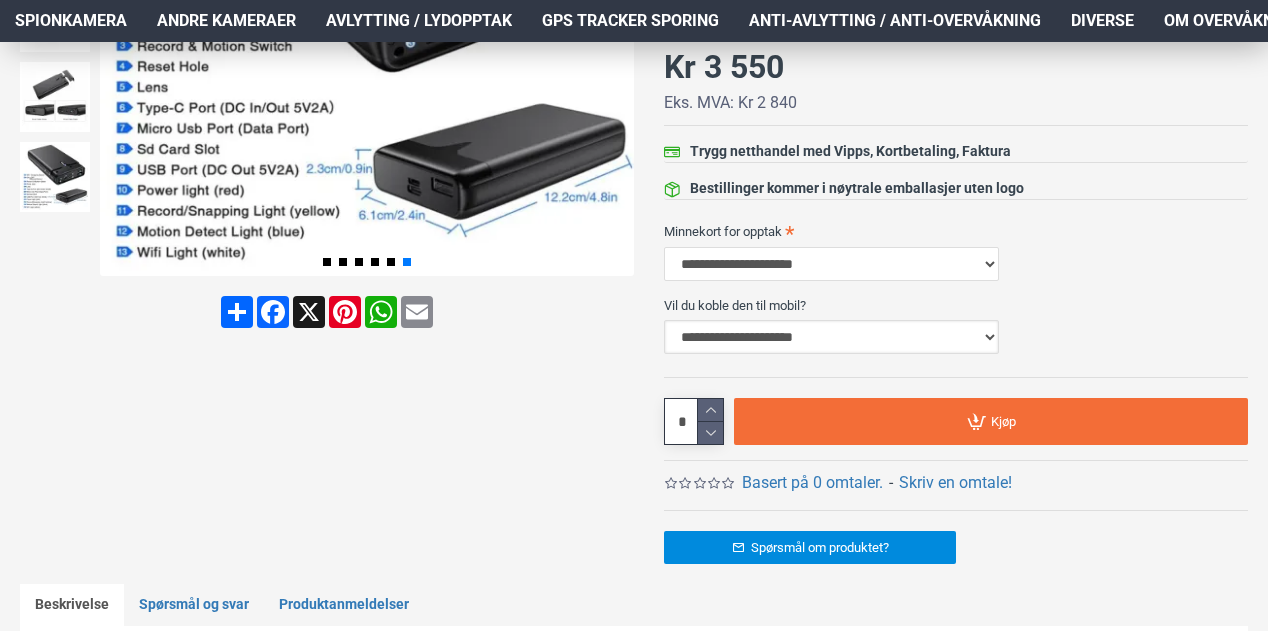 select on "***" 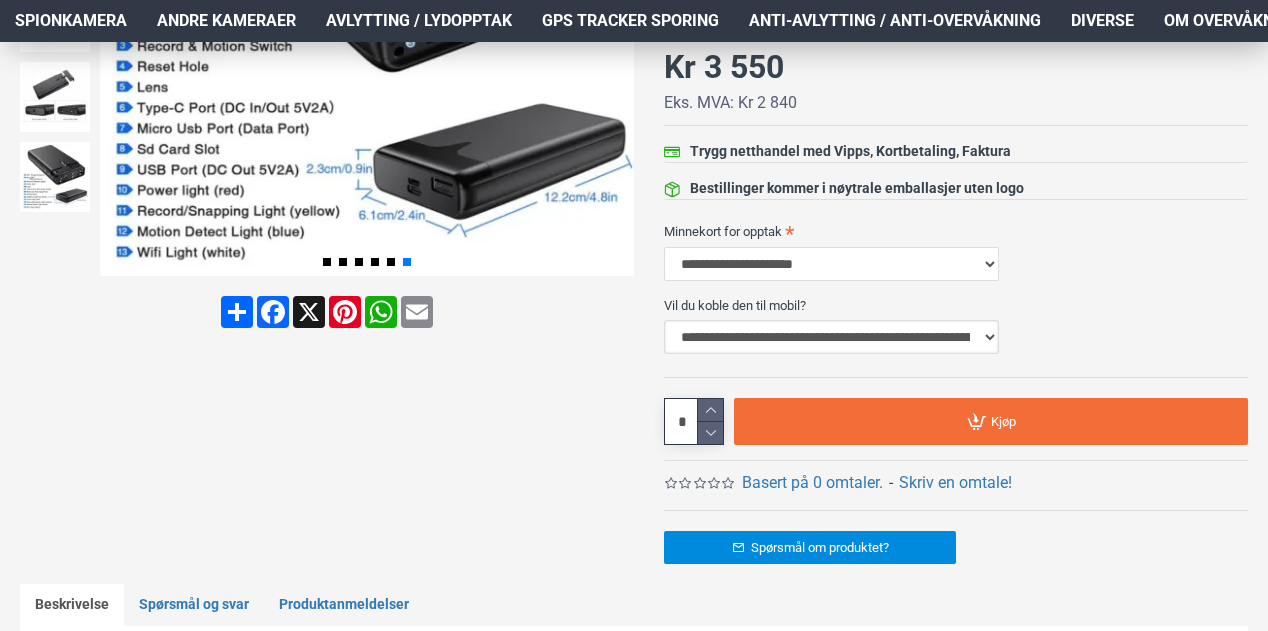 click on "**********" at bounding box center [831, 337] 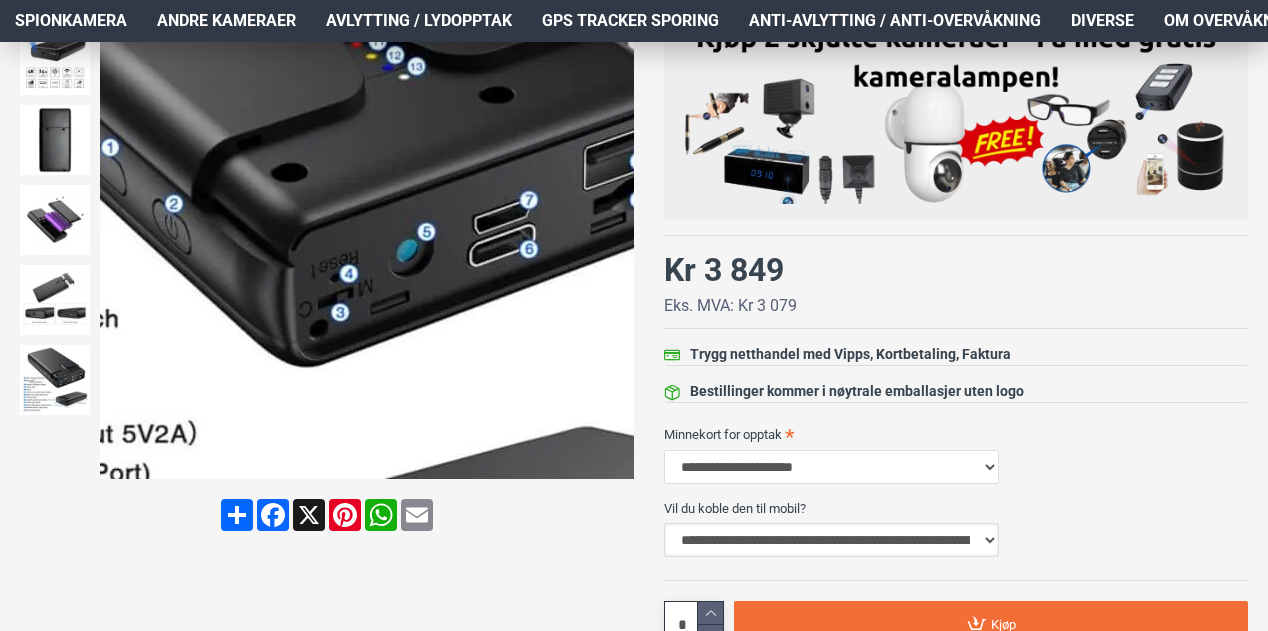 scroll, scrollTop: 400, scrollLeft: 0, axis: vertical 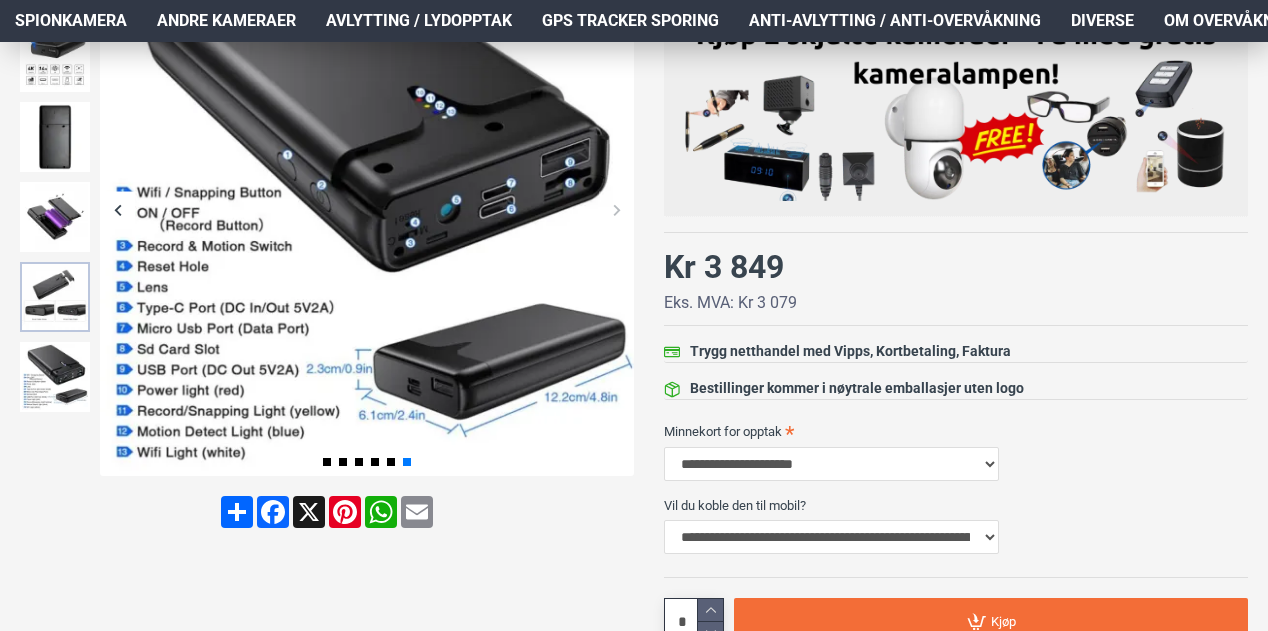 click at bounding box center [55, 297] 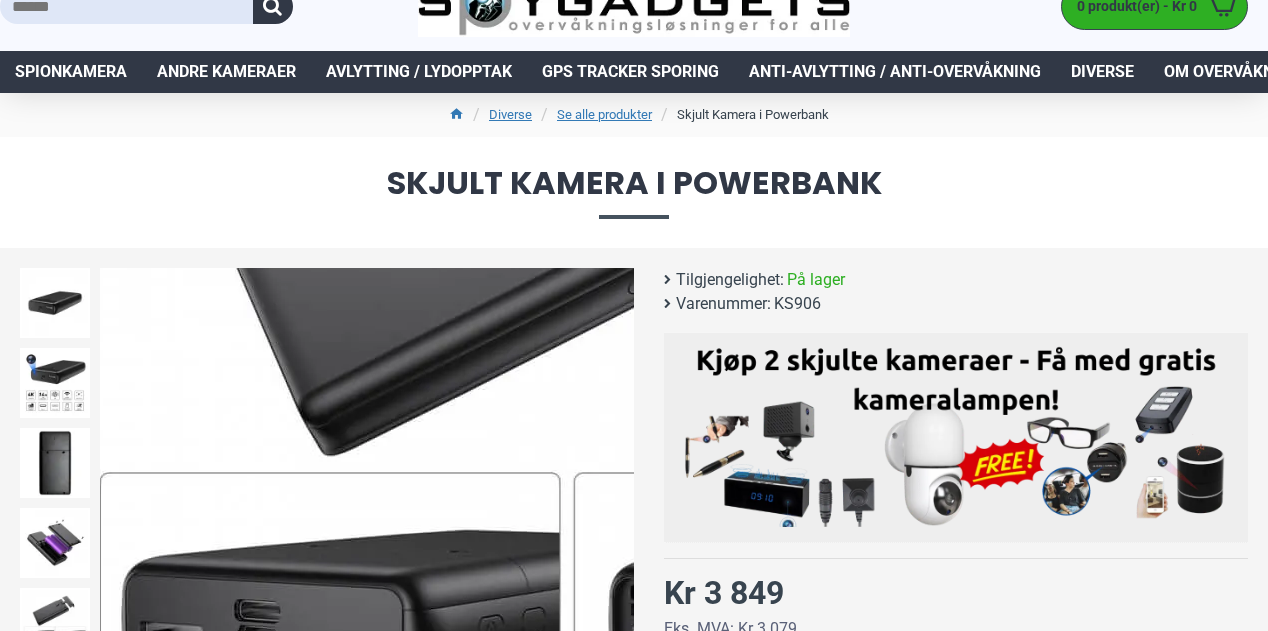 scroll, scrollTop: 0, scrollLeft: 0, axis: both 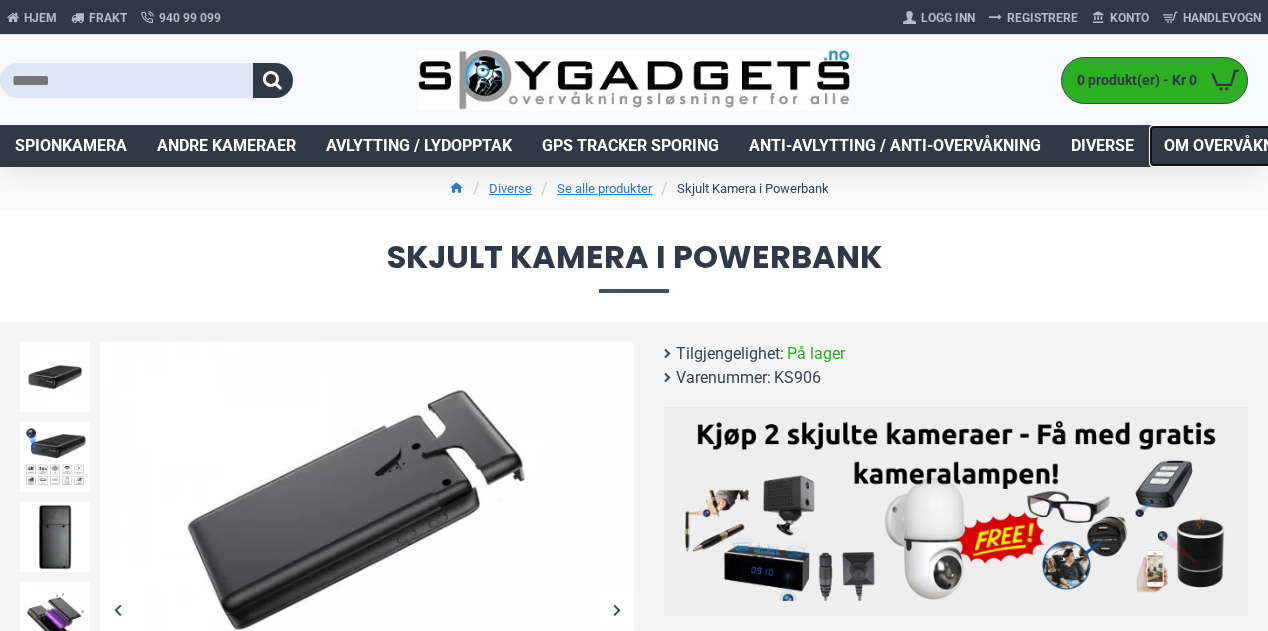 click on "Om overvåkning og avlytting" at bounding box center (1289, 146) 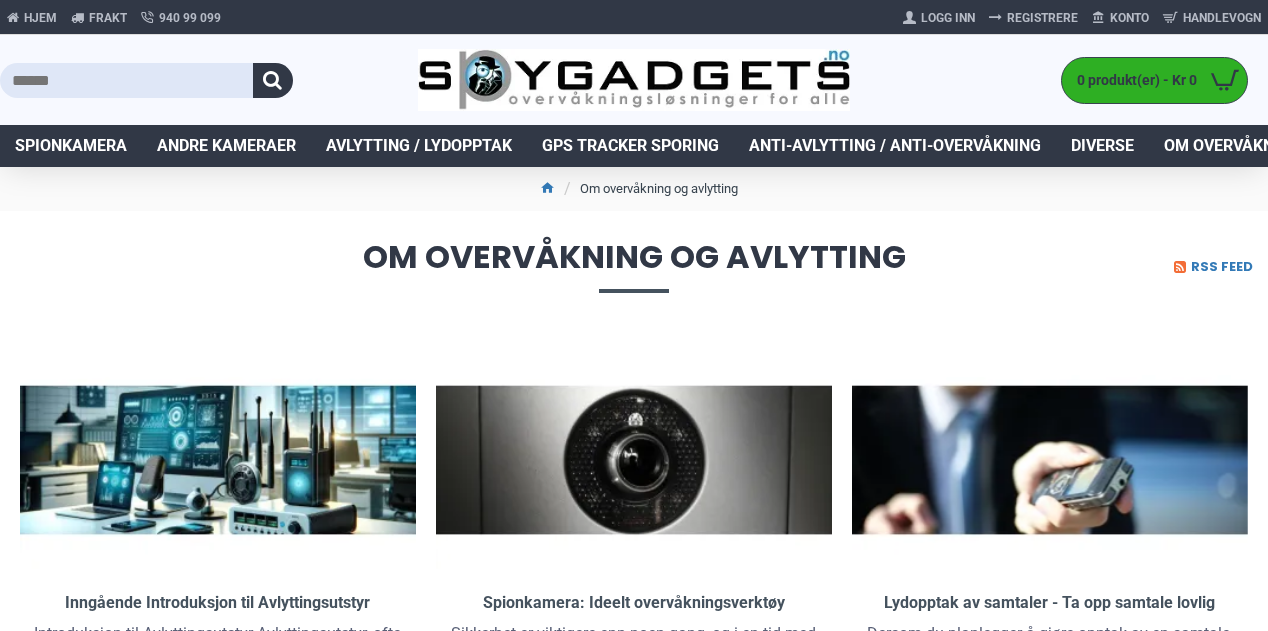 scroll, scrollTop: 0, scrollLeft: 0, axis: both 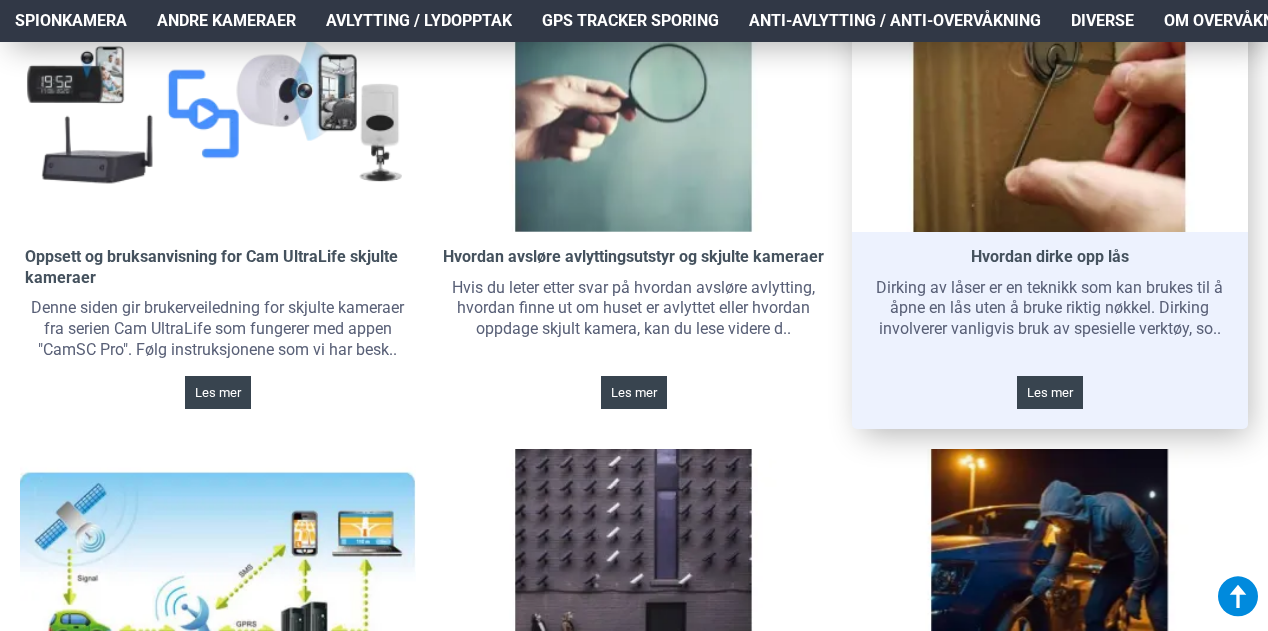 click on "20  jan.
0
18022
Hvordan dirke opp lås
Dirking av låser er en teknikk som kan brukes til å åpne en lås uten å bruke riktig nøkkel. Dirking involverer vanligvis bruk av spesielle verktøy, so..
Les mer" at bounding box center [1050, 330] 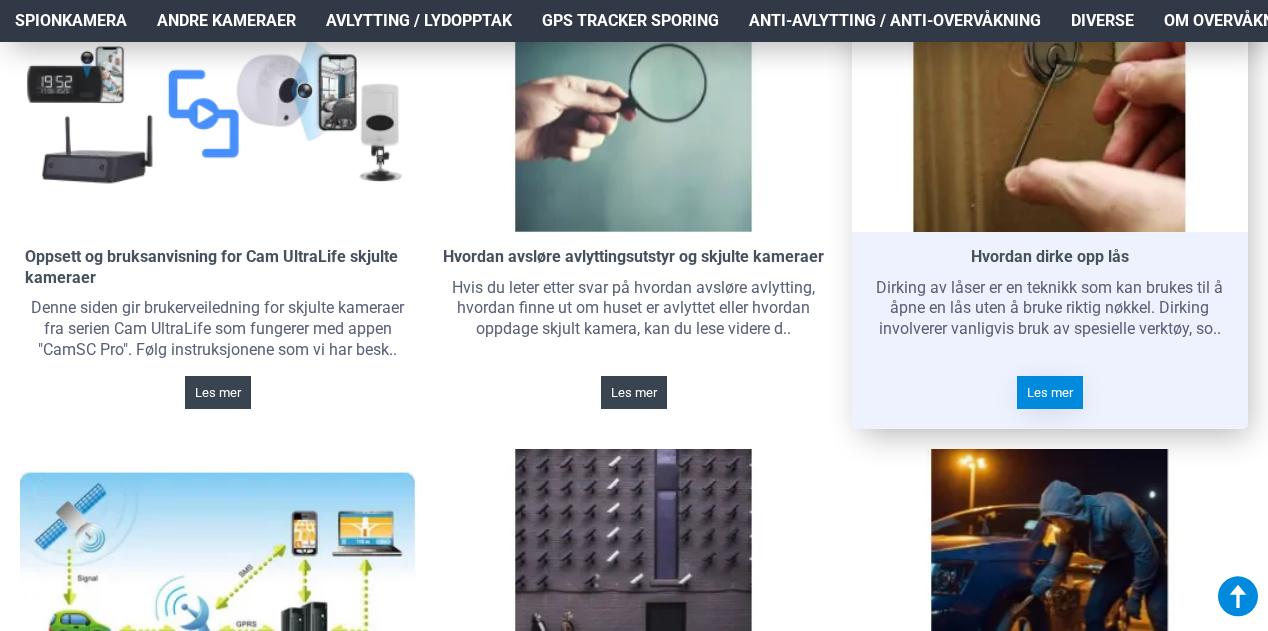 click on "Les mer" at bounding box center (1050, 392) 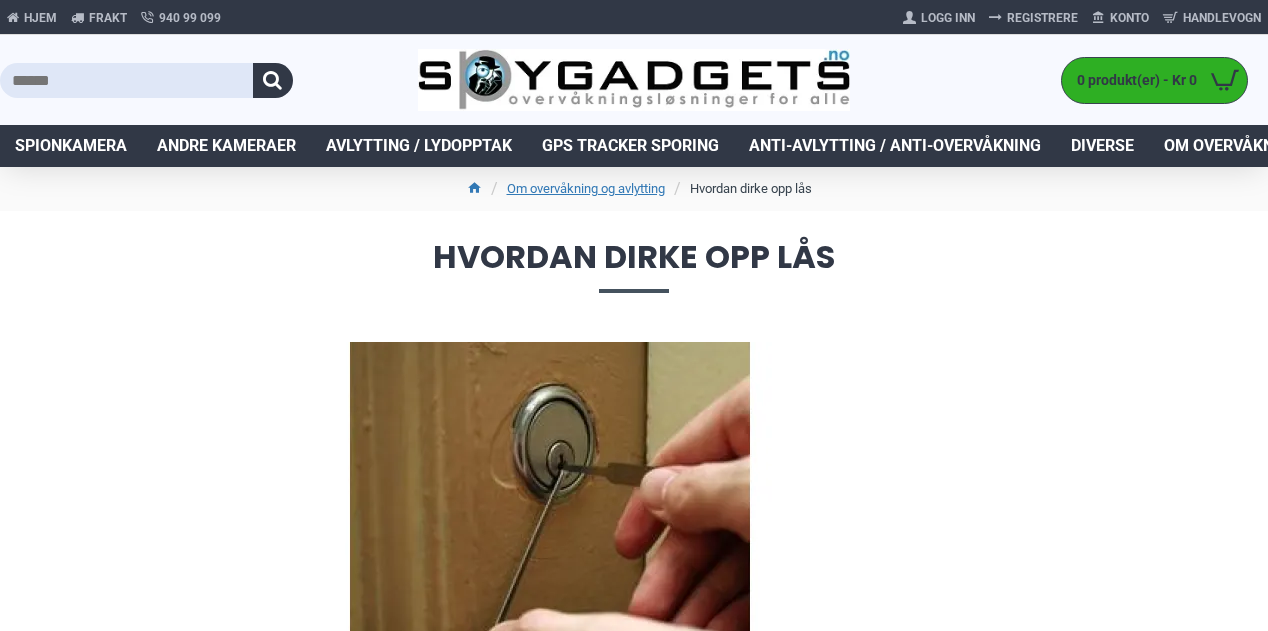 scroll, scrollTop: 0, scrollLeft: 0, axis: both 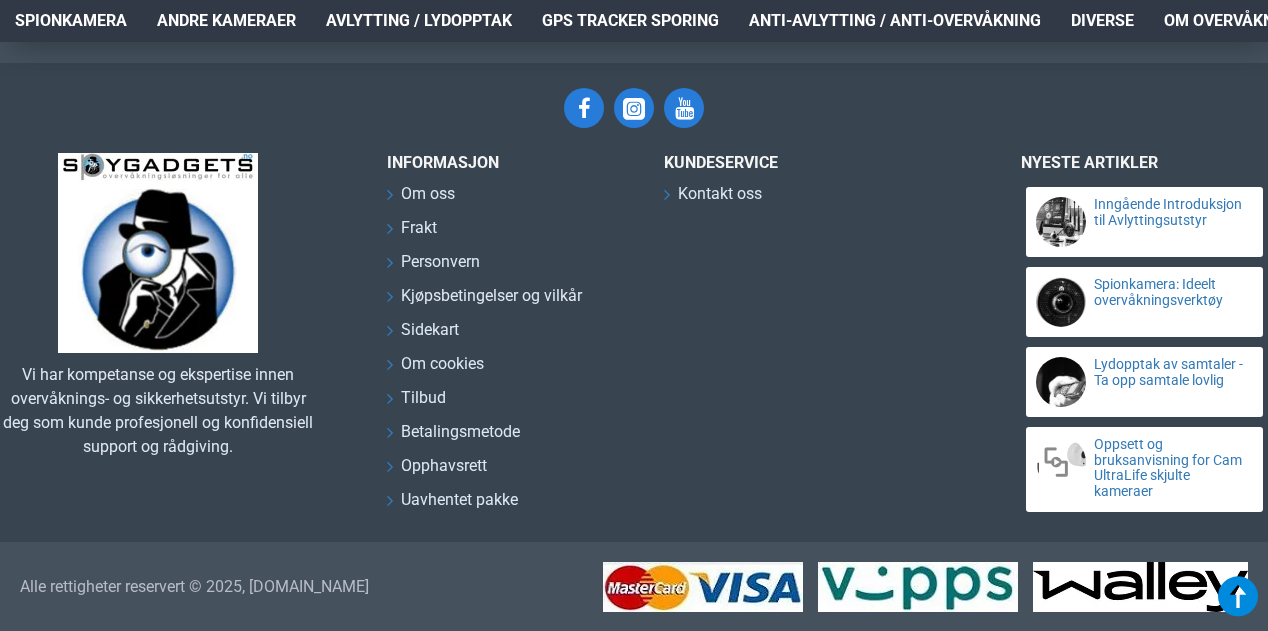 click on "Skjult Kamera i Powerbank" at bounding box center [172, -32] 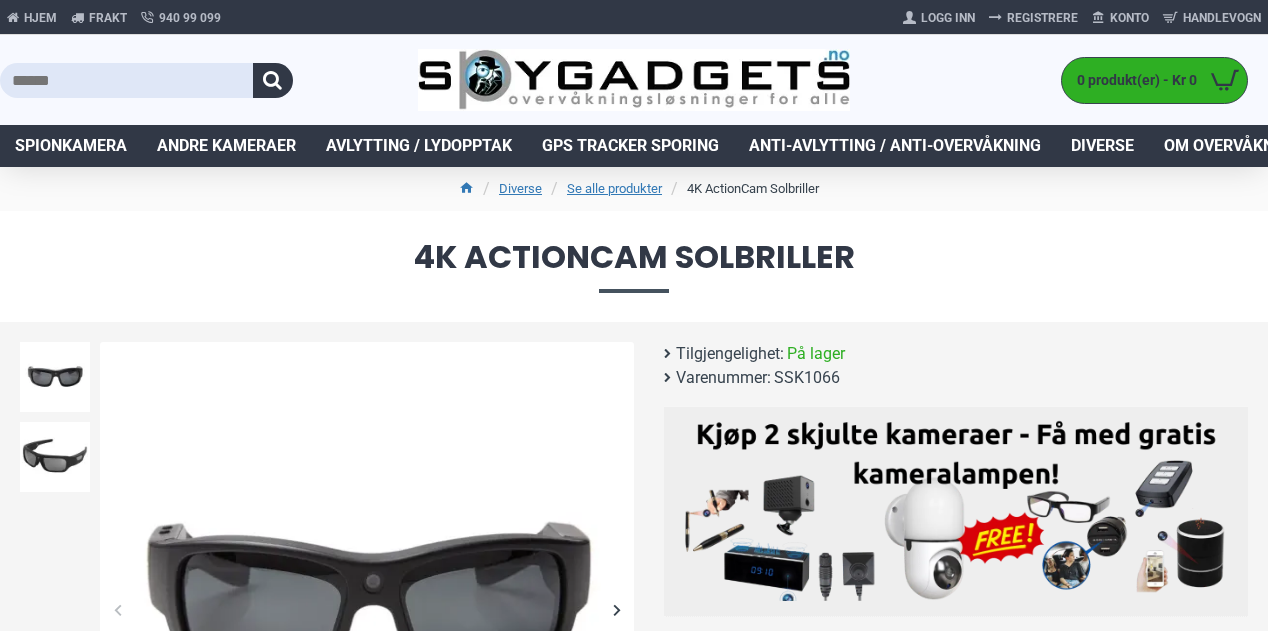 scroll, scrollTop: 0, scrollLeft: 0, axis: both 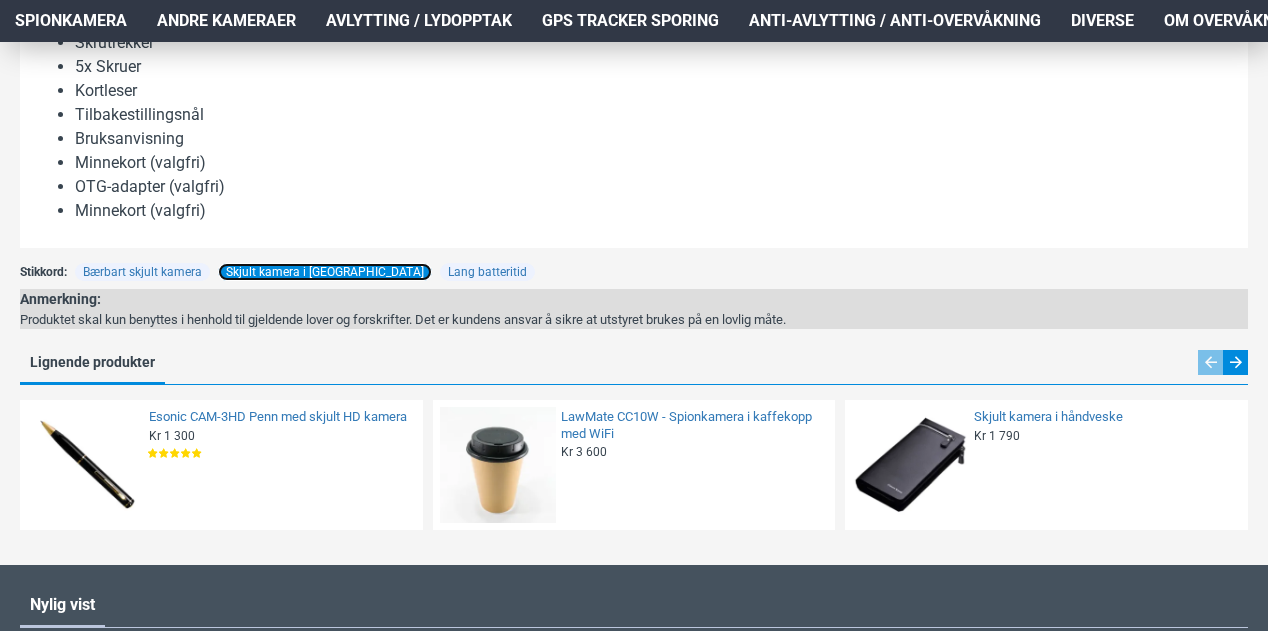 click on "Skjult kamera i [GEOGRAPHIC_DATA]" at bounding box center (325, 272) 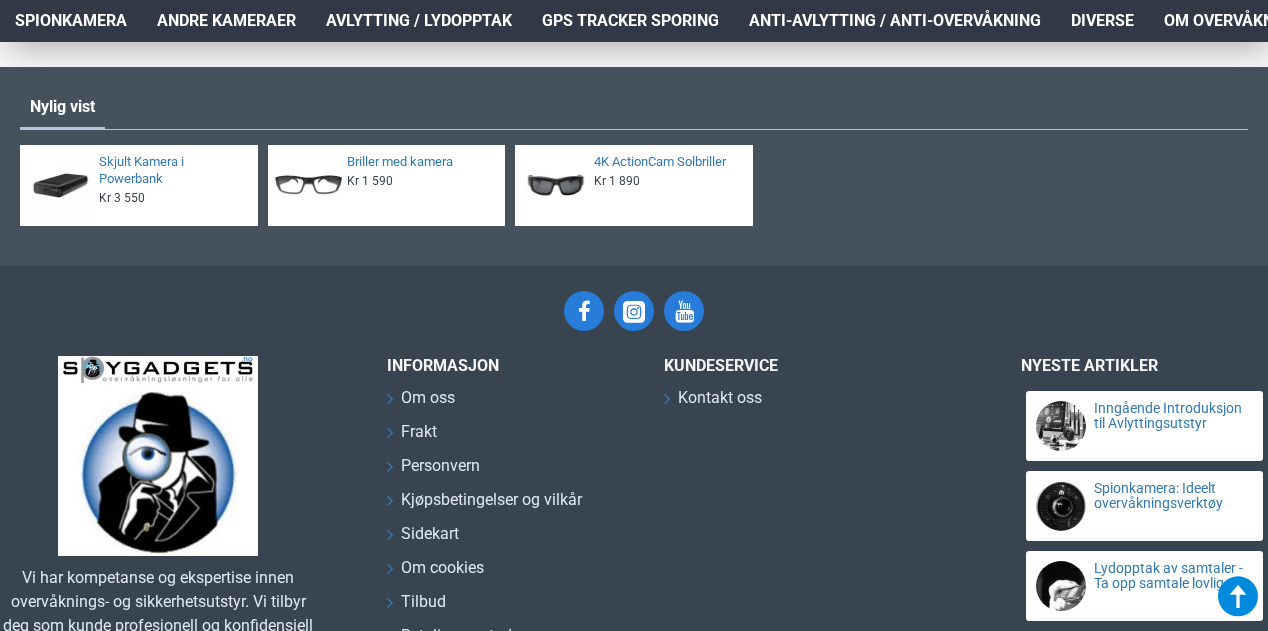 scroll, scrollTop: 2672, scrollLeft: 0, axis: vertical 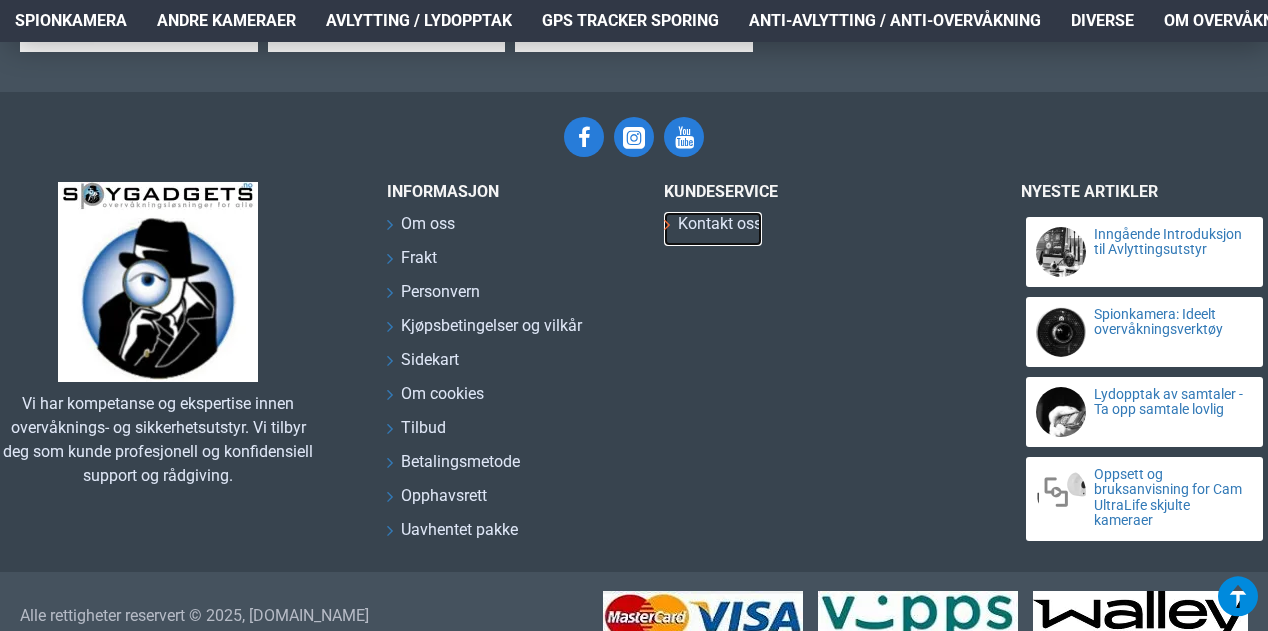click on "Kontakt oss" at bounding box center (720, 224) 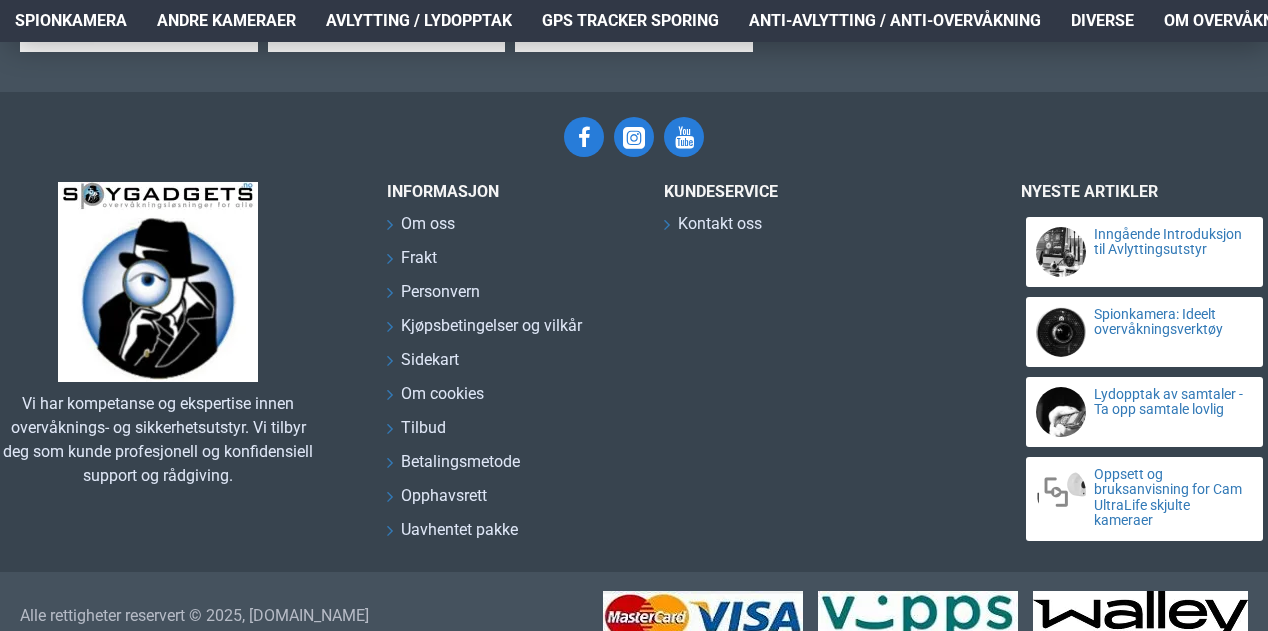 scroll, scrollTop: 2670, scrollLeft: 0, axis: vertical 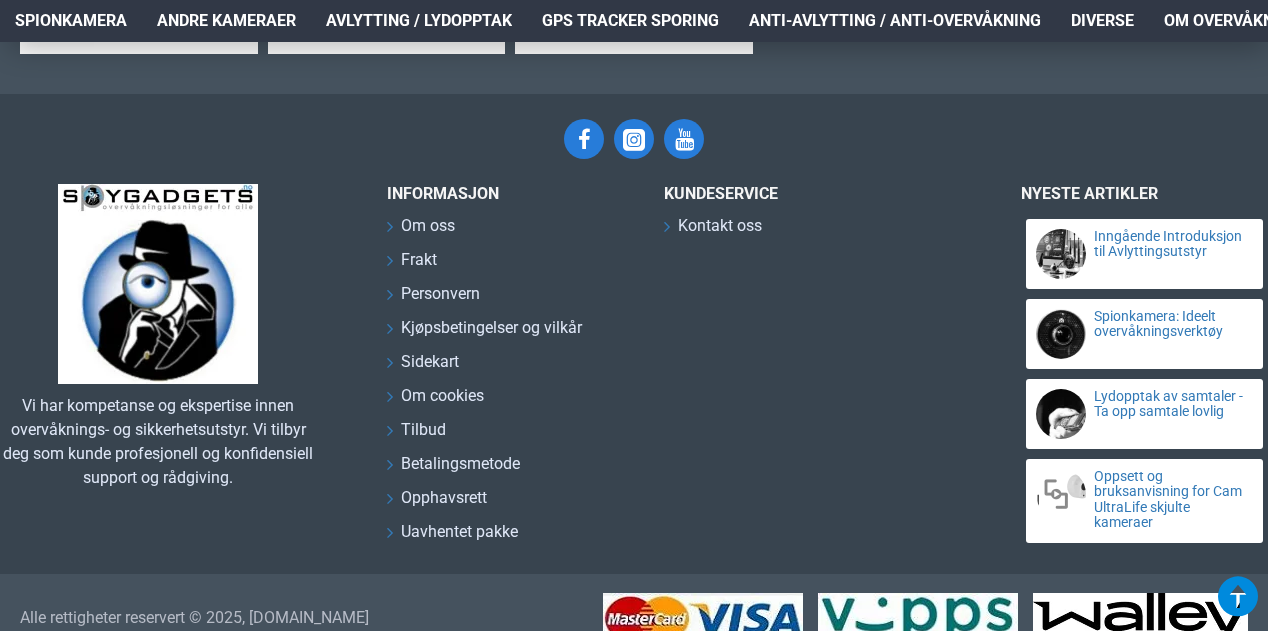 drag, startPoint x: 603, startPoint y: 101, endPoint x: 584, endPoint y: 91, distance: 21.470911 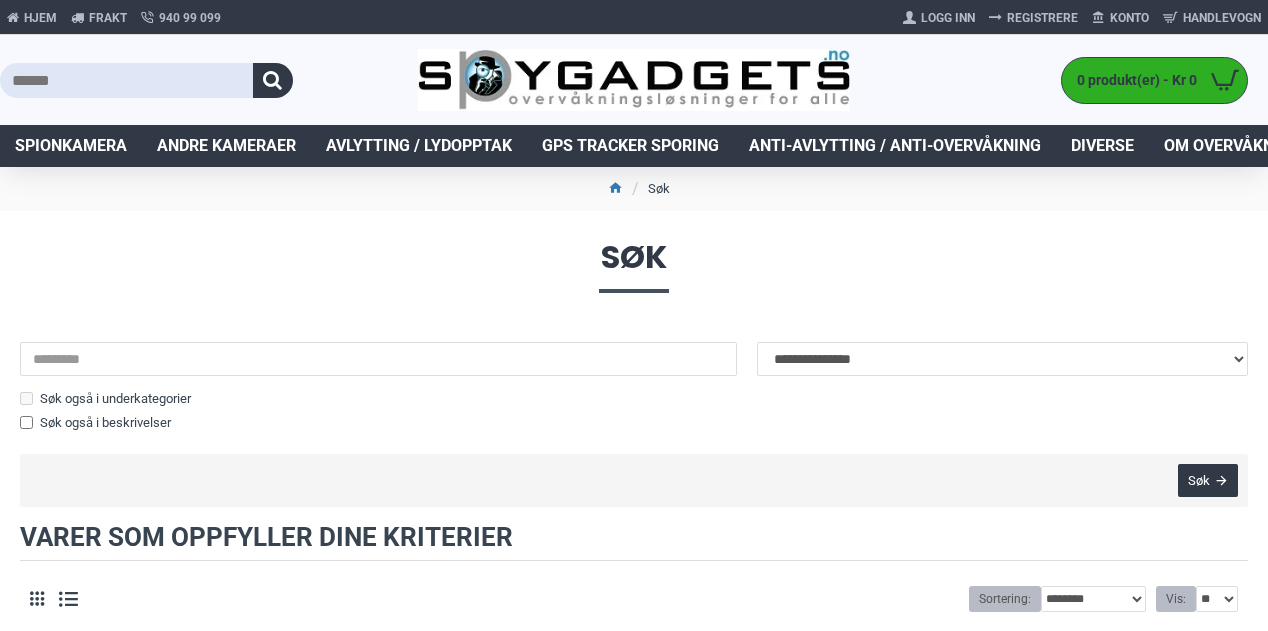 scroll, scrollTop: 0, scrollLeft: 0, axis: both 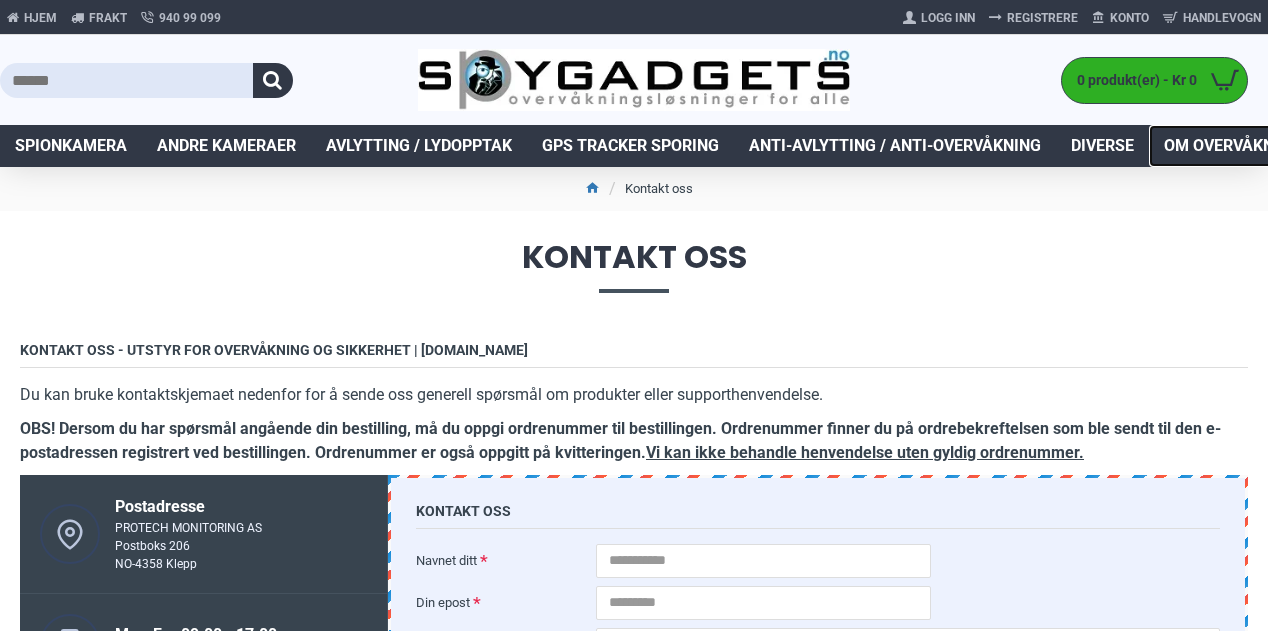 click on "Om overvåkning og avlytting" at bounding box center [1289, 146] 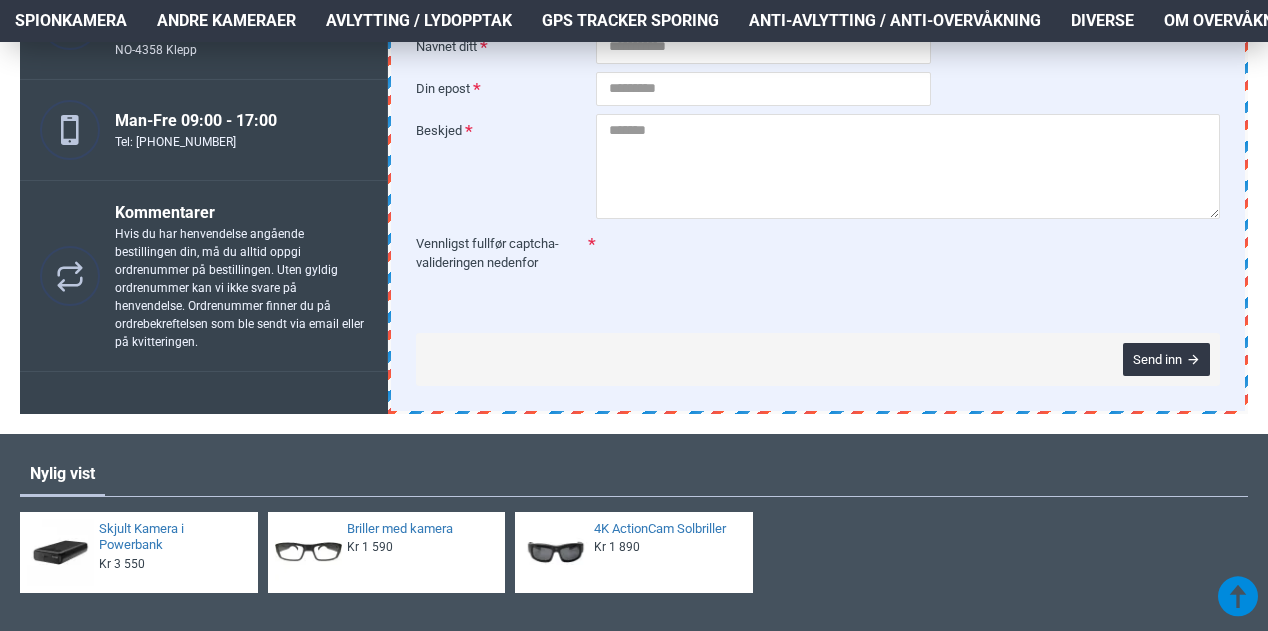 scroll, scrollTop: 800, scrollLeft: 0, axis: vertical 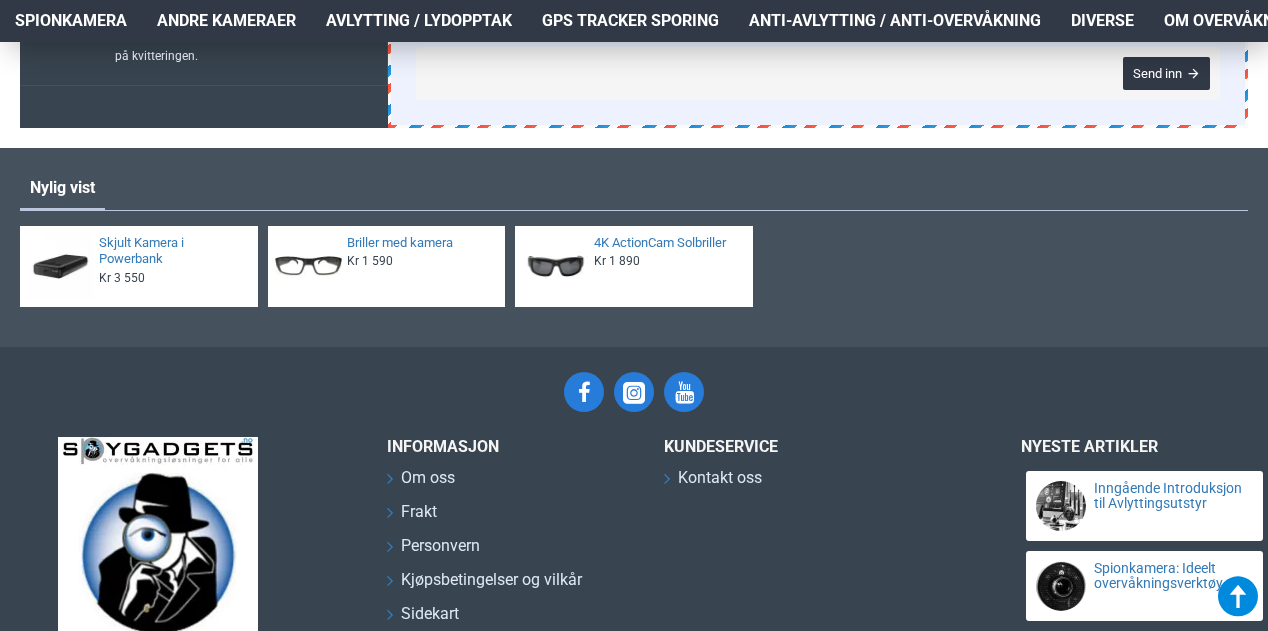 drag, startPoint x: 488, startPoint y: 151, endPoint x: 508, endPoint y: 140, distance: 22.825424 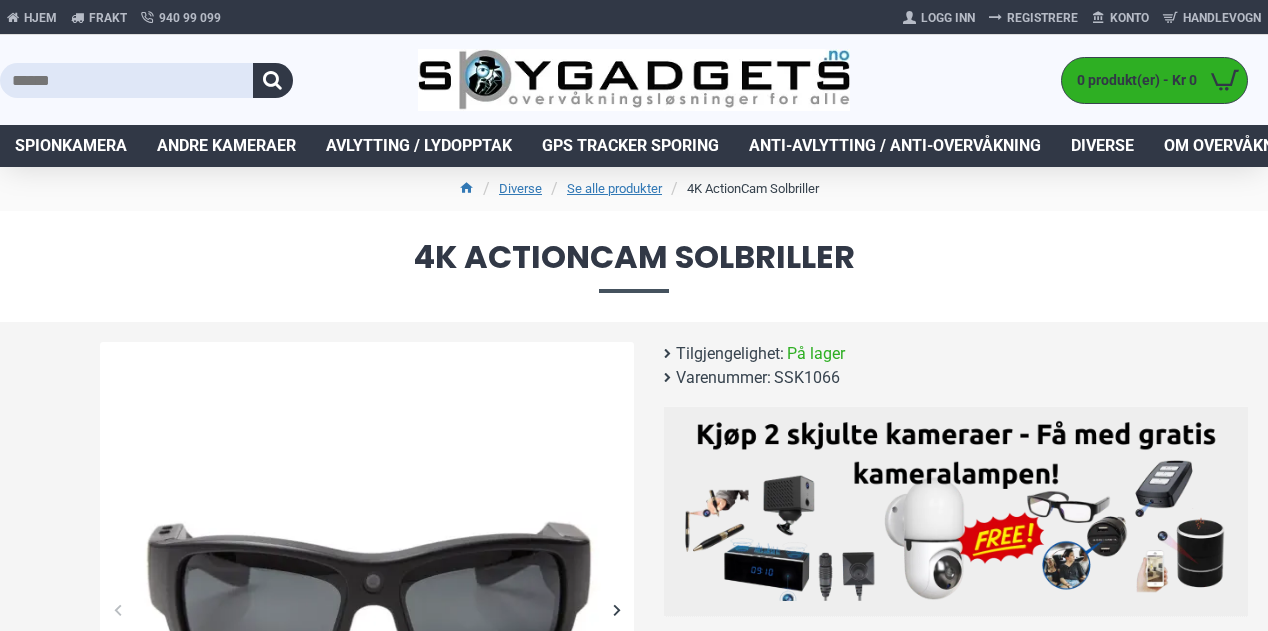 scroll, scrollTop: 0, scrollLeft: 0, axis: both 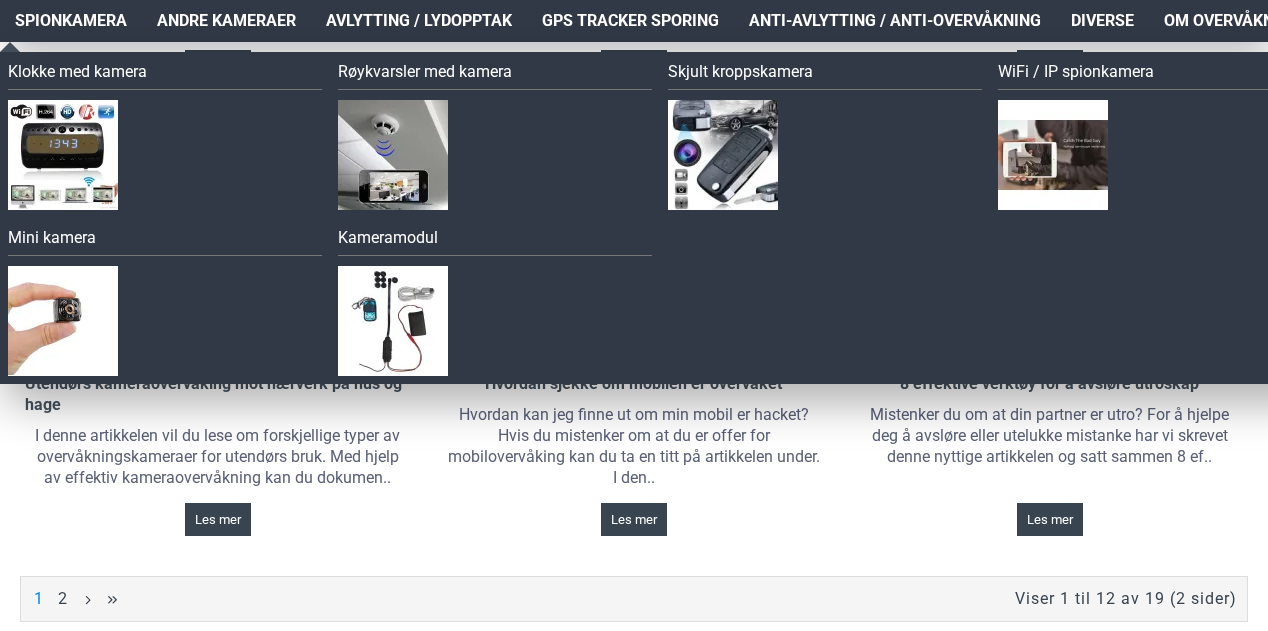 click on "Spionkamera
Klokke med kamera
Røykvarsler med kamera
Skjult kroppskamera" at bounding box center (71, 21) 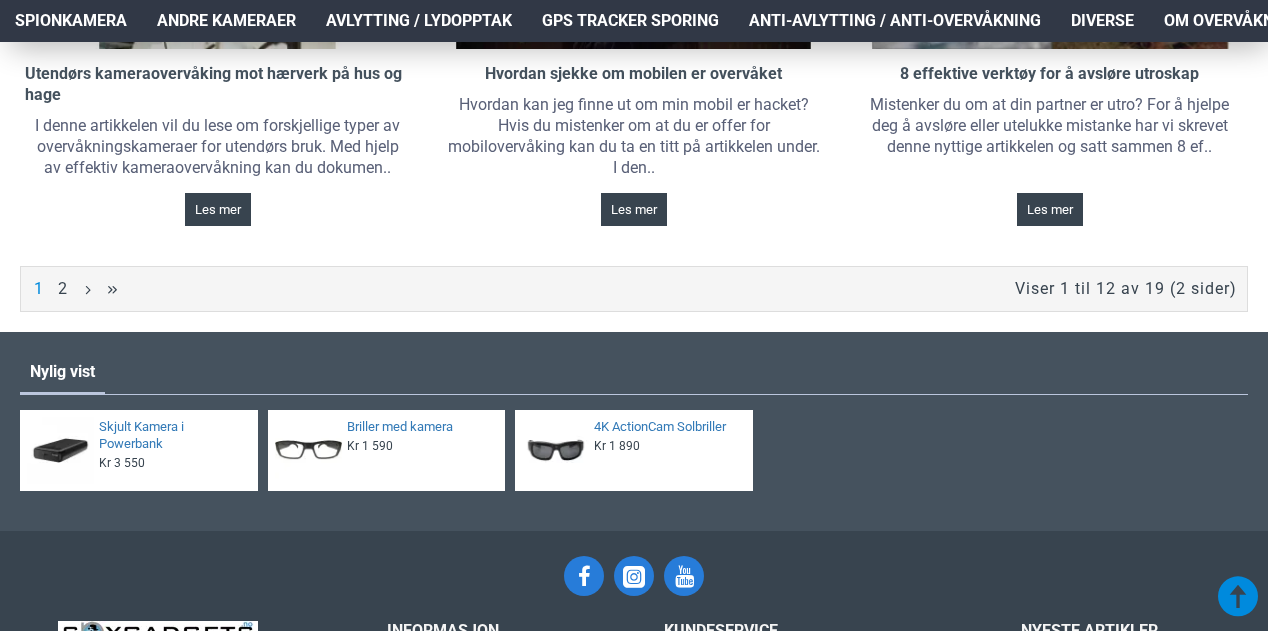 scroll, scrollTop: 2213, scrollLeft: 0, axis: vertical 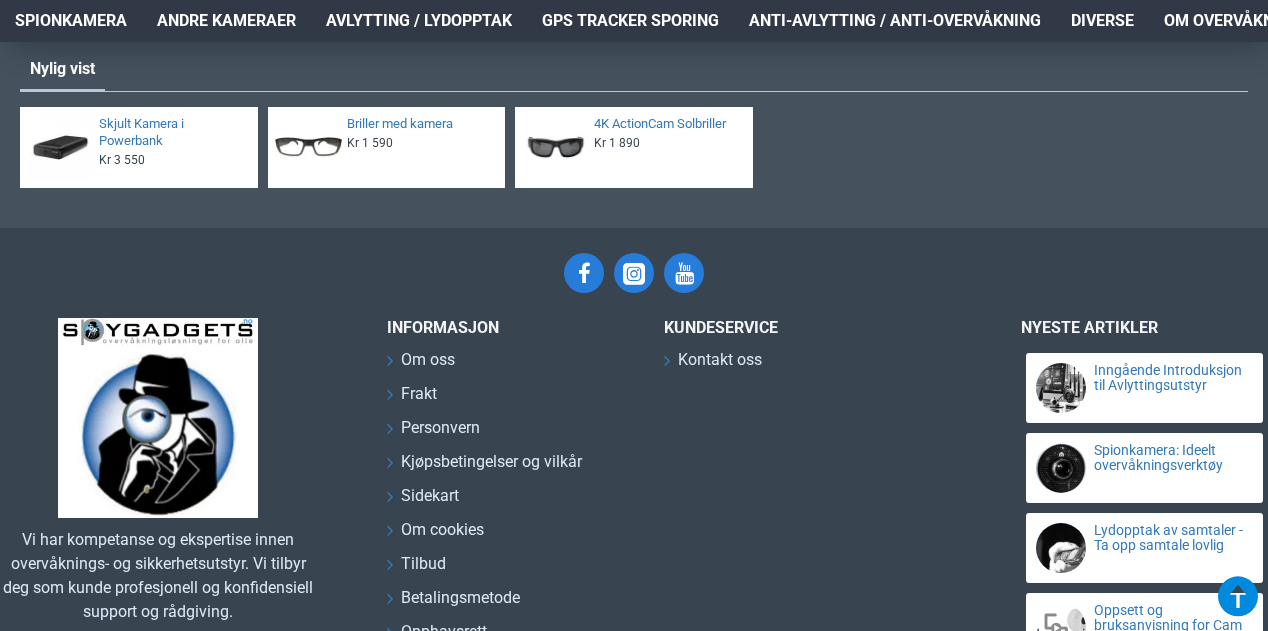 drag, startPoint x: 523, startPoint y: 262, endPoint x: 533, endPoint y: 219, distance: 44.14748 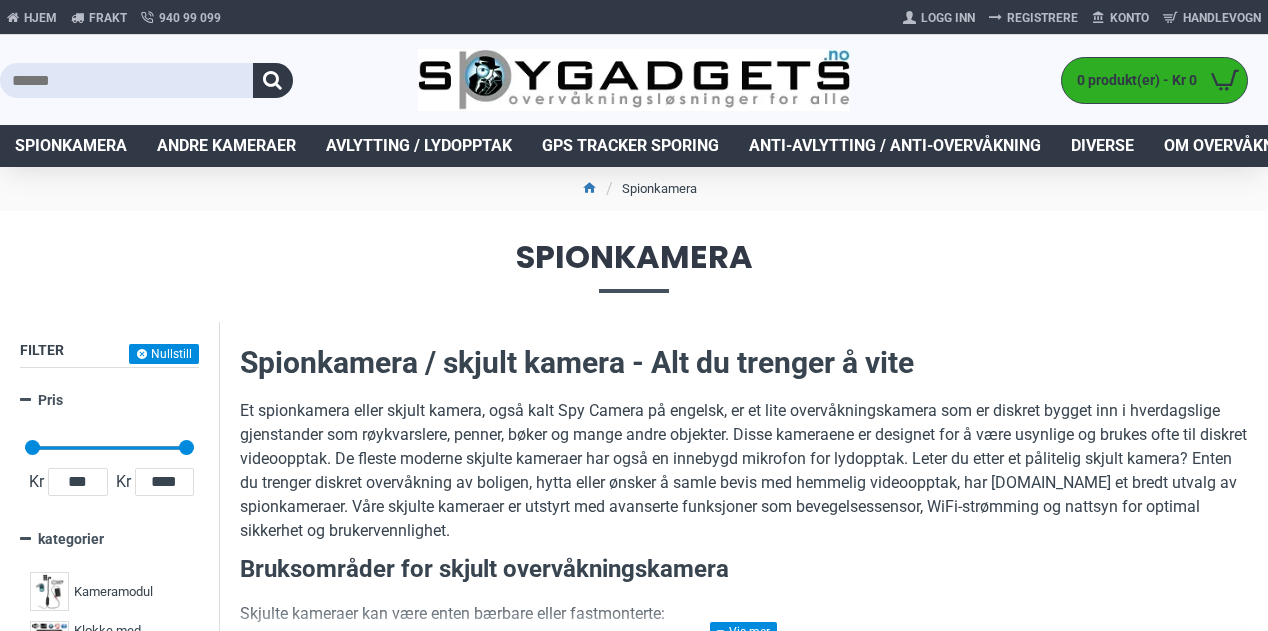 scroll, scrollTop: 0, scrollLeft: 0, axis: both 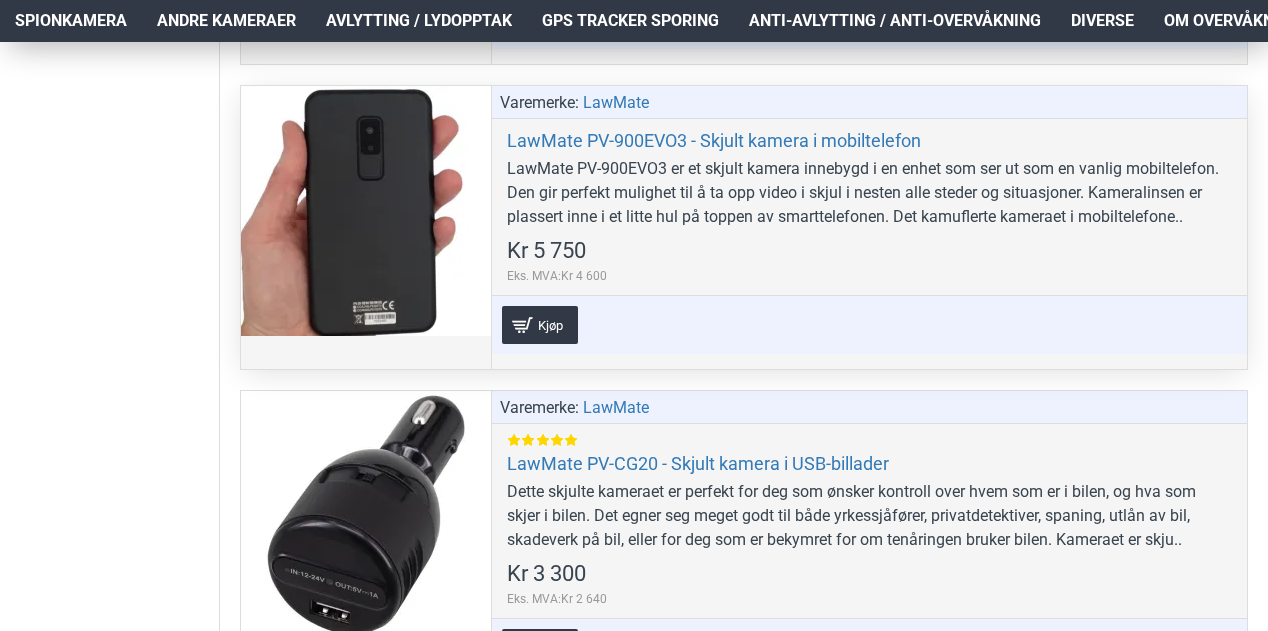 click on "LawMate PV-900EVO3 er et skjult kamera innebygd i en enhet som ser ut som en vanlig mobiltelefon. Den gir perfekt mulighet til å ta opp video i skjul i nesten alle steder og situasjoner. Kameralinsen er plassert inne i et litte hul på toppen av smarttelefonen. Det kamuflerte kameraet i mobiltelefone.." at bounding box center (869, 193) 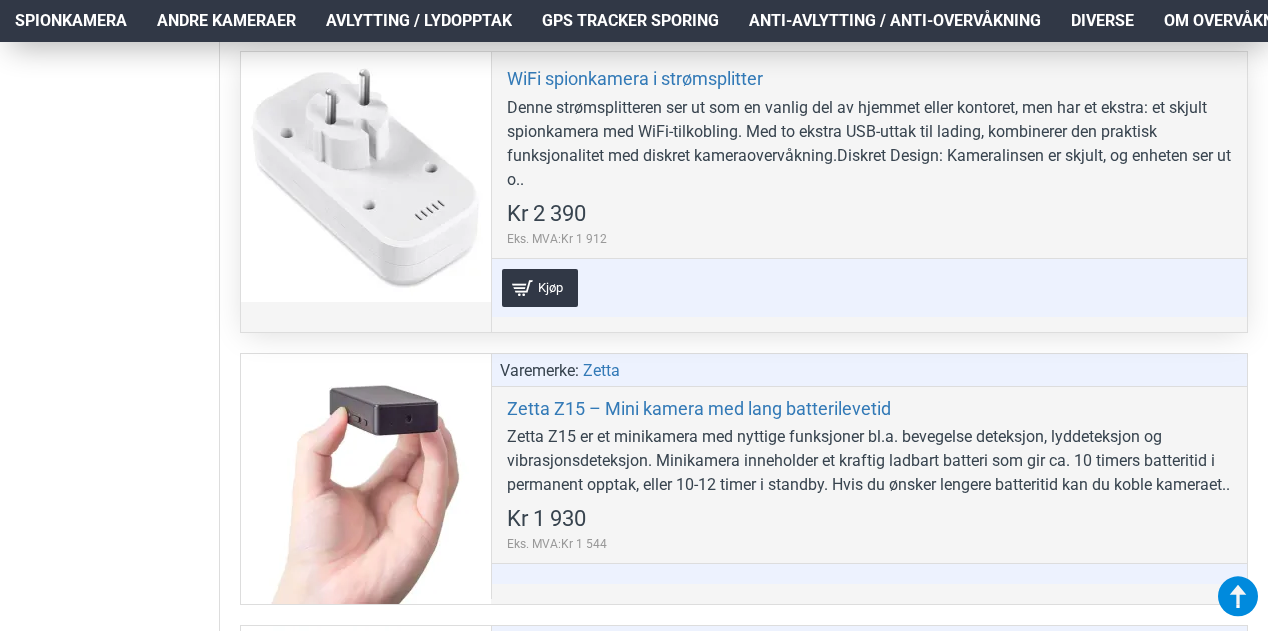 scroll, scrollTop: 9900, scrollLeft: 0, axis: vertical 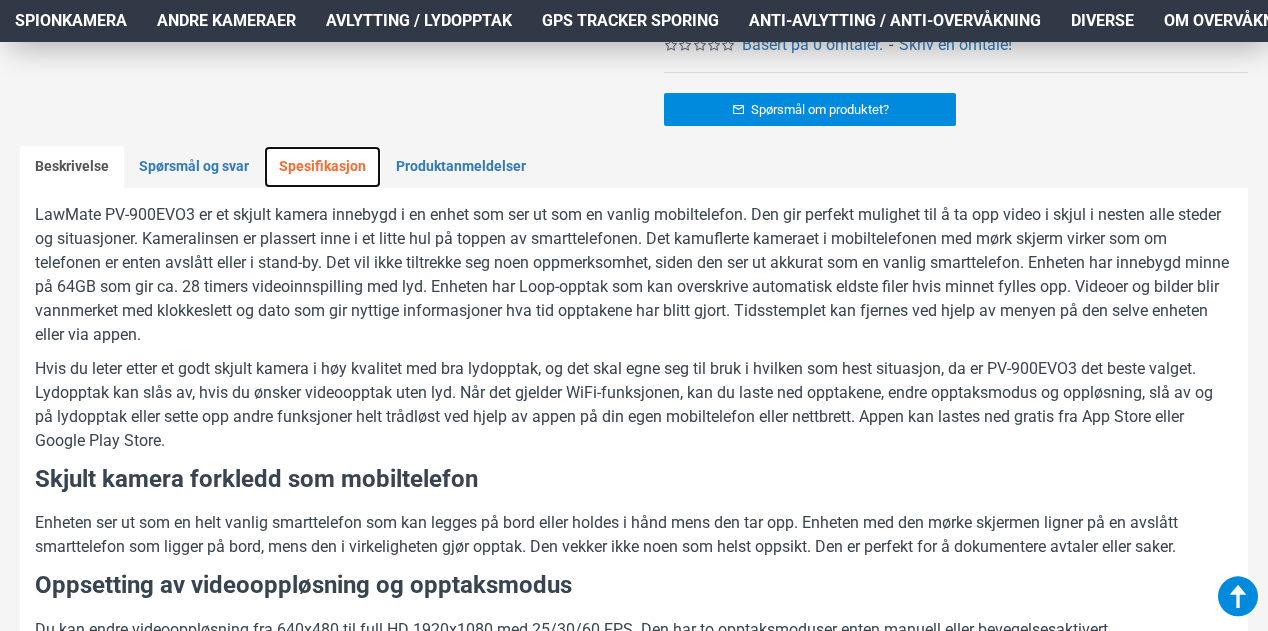 click on "Spesifikasjon" at bounding box center (322, 167) 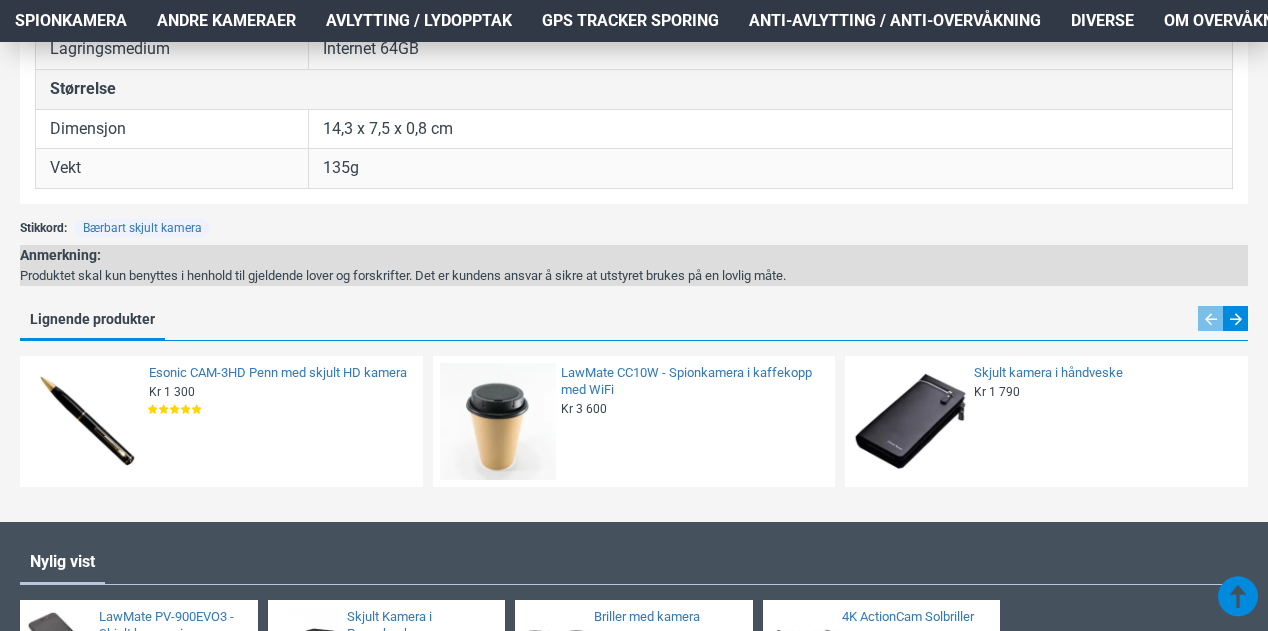 scroll, scrollTop: 1500, scrollLeft: 0, axis: vertical 